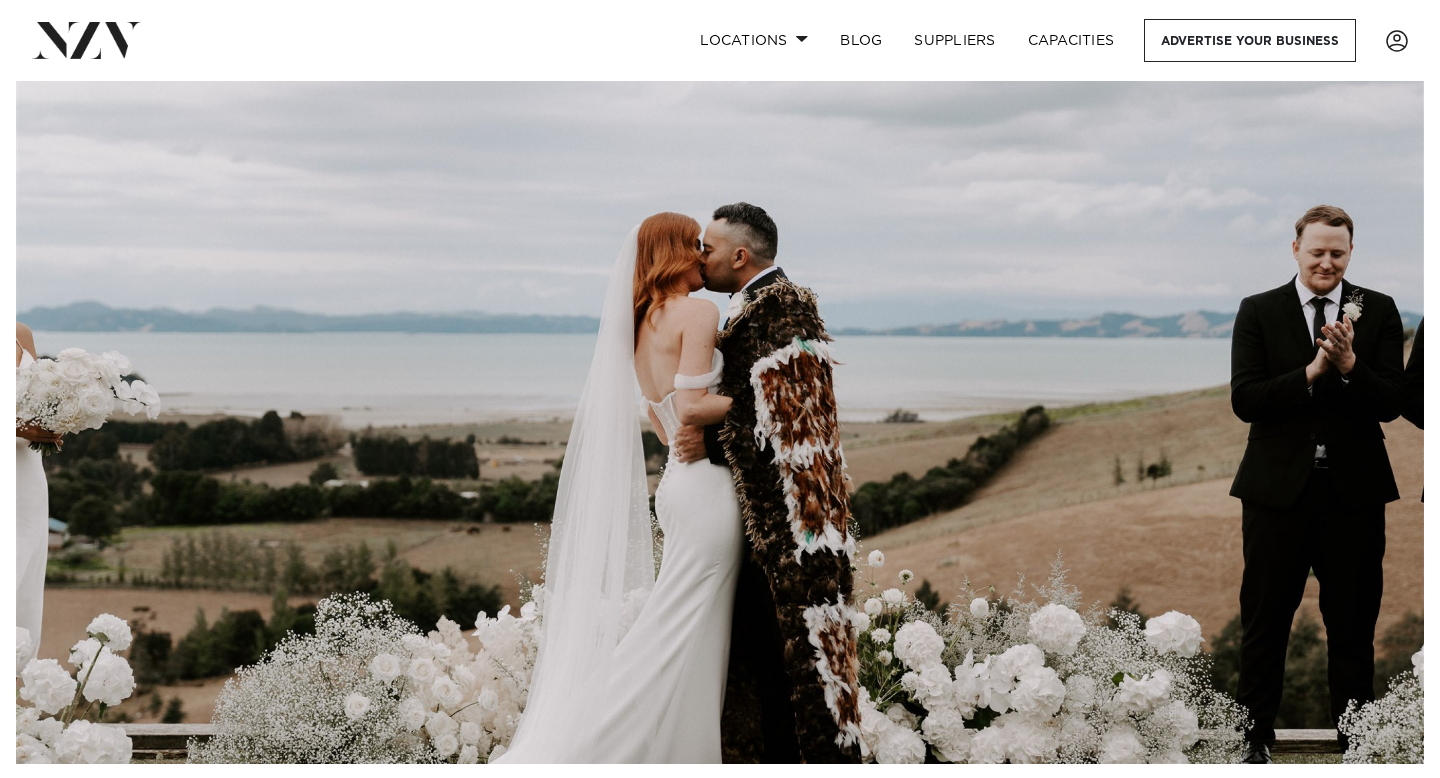 scroll, scrollTop: 0, scrollLeft: 0, axis: both 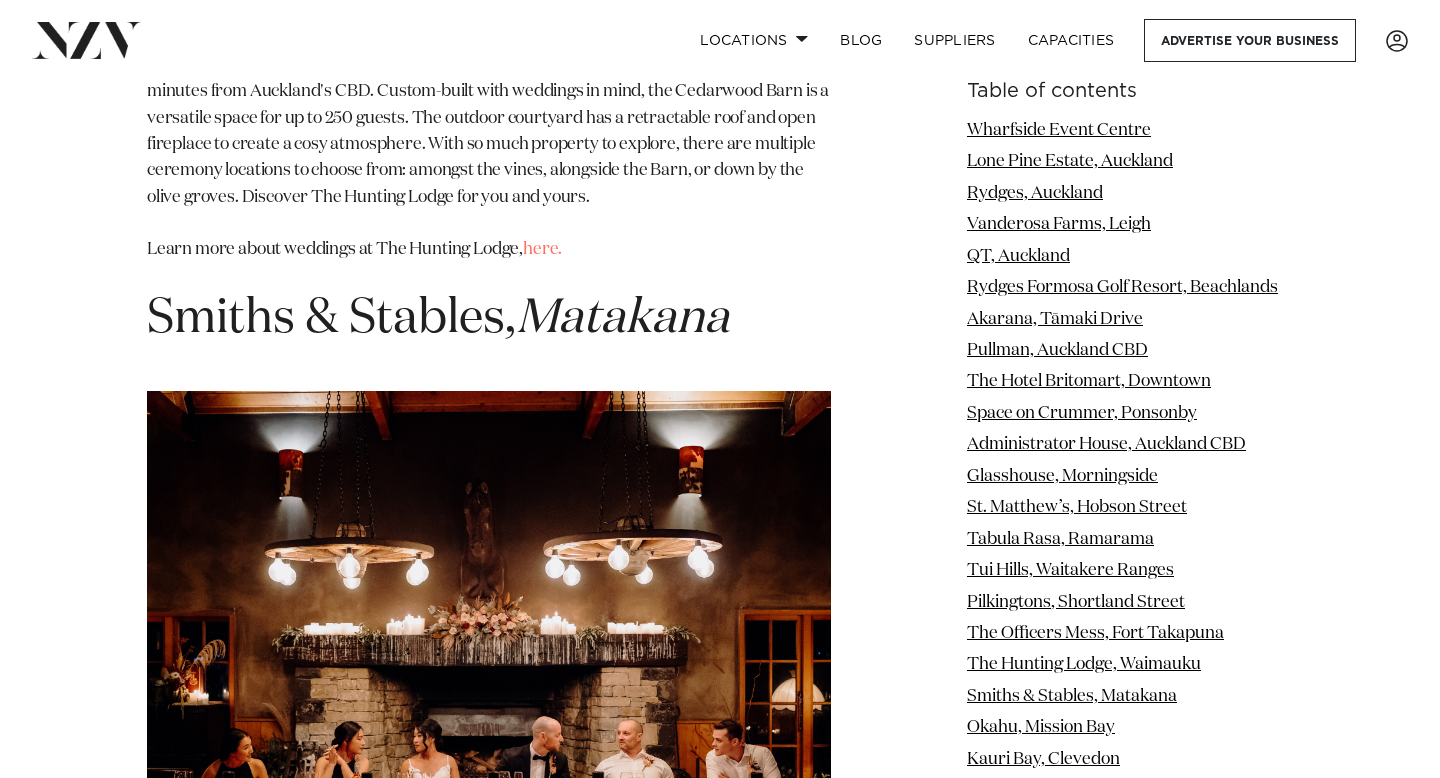 click on "here." at bounding box center (515, 1091) 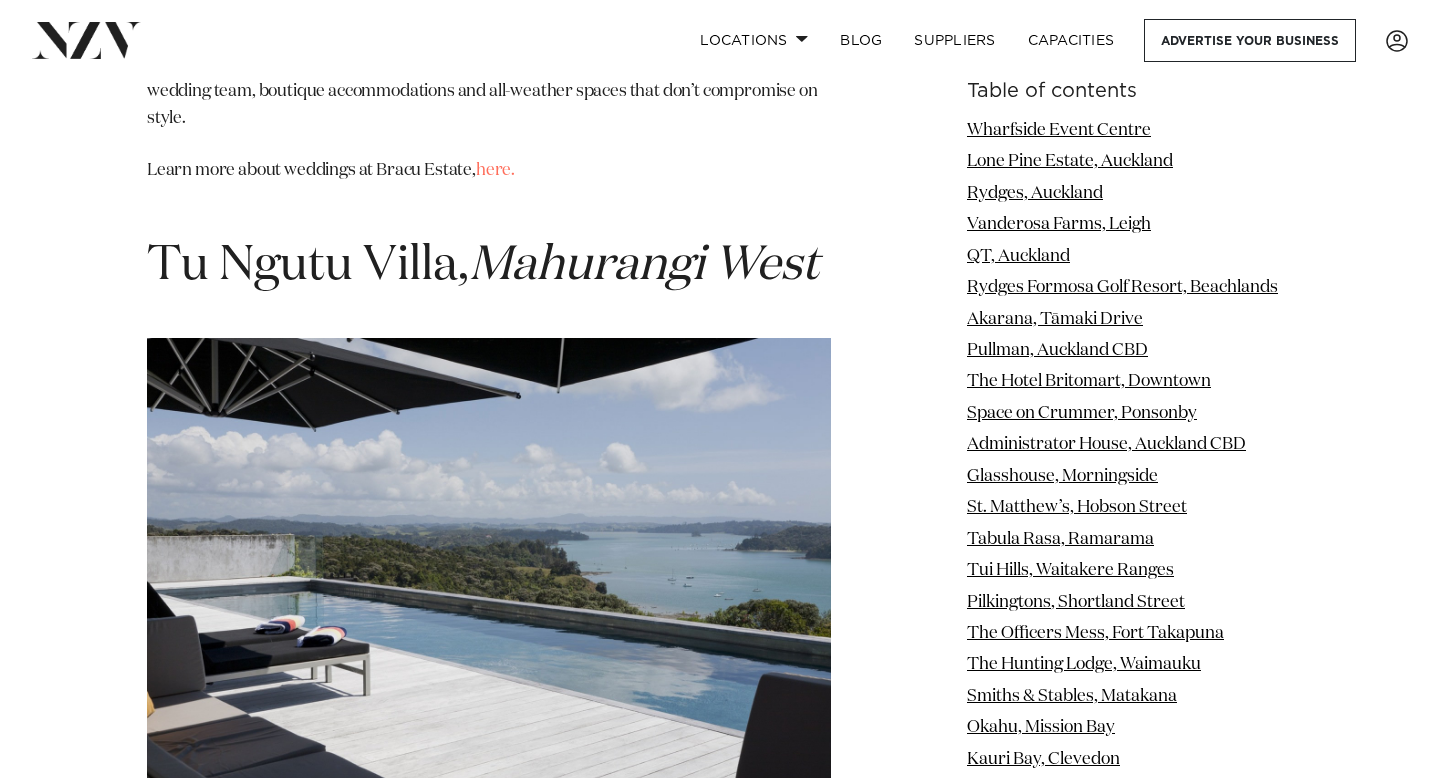 scroll, scrollTop: 21951, scrollLeft: 0, axis: vertical 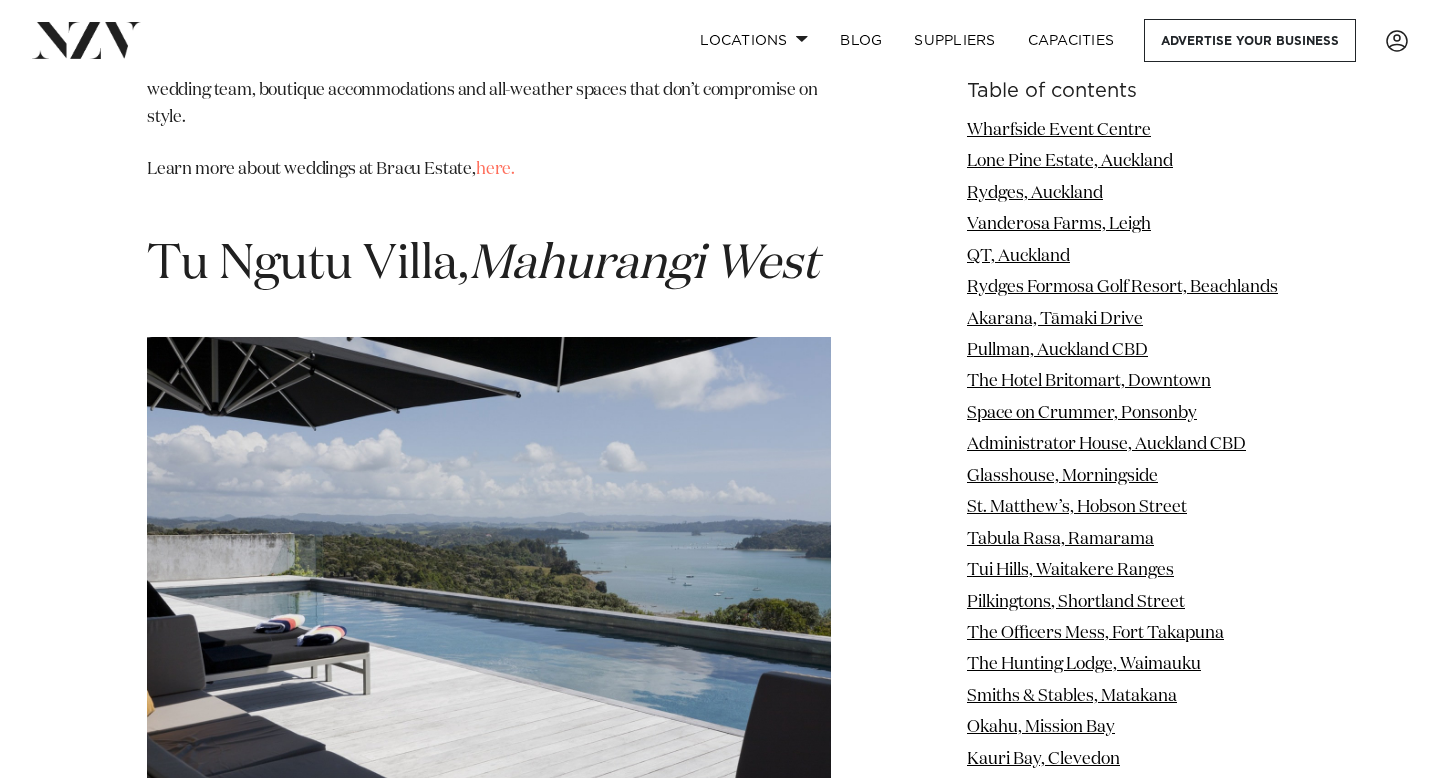 drag, startPoint x: 484, startPoint y: 687, endPoint x: 379, endPoint y: 685, distance: 105.01904 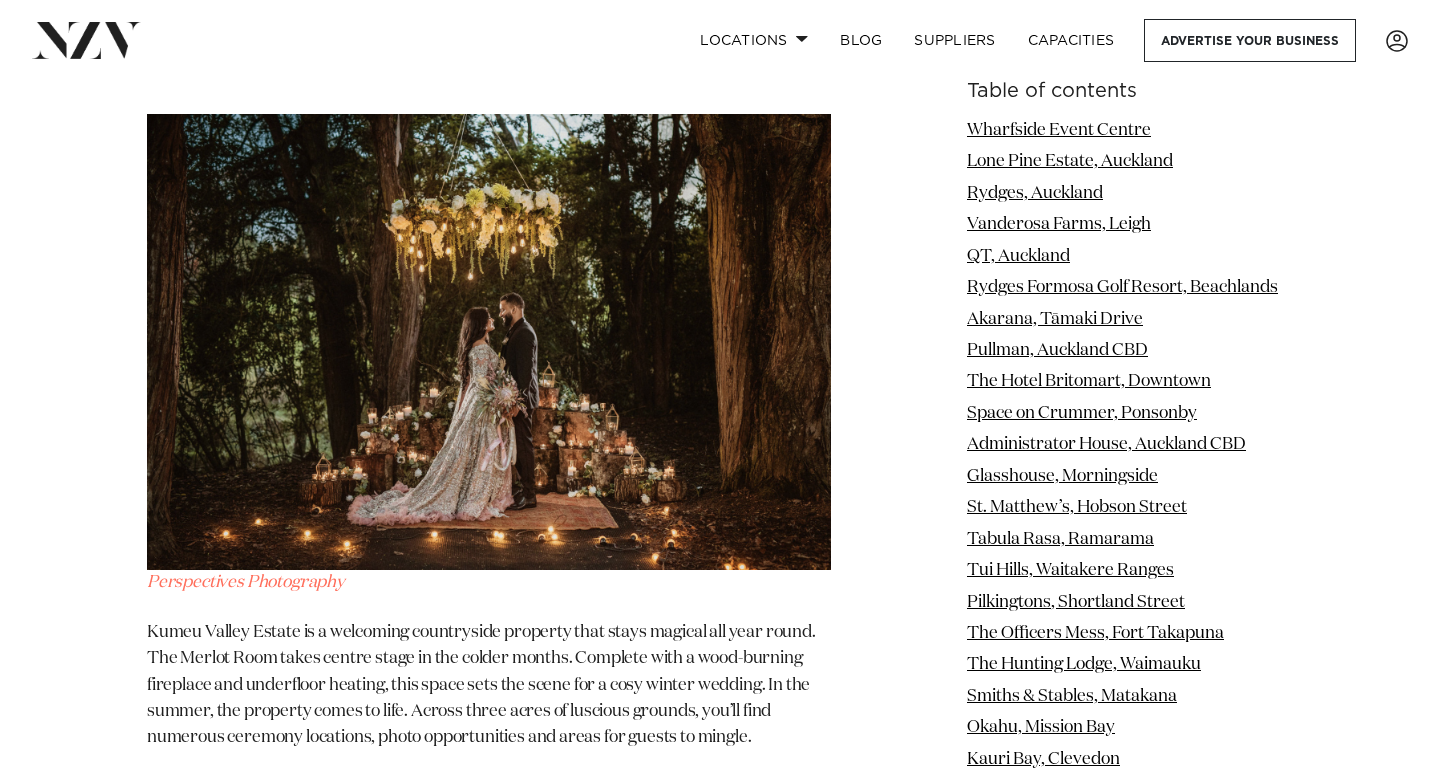 scroll, scrollTop: 32558, scrollLeft: 0, axis: vertical 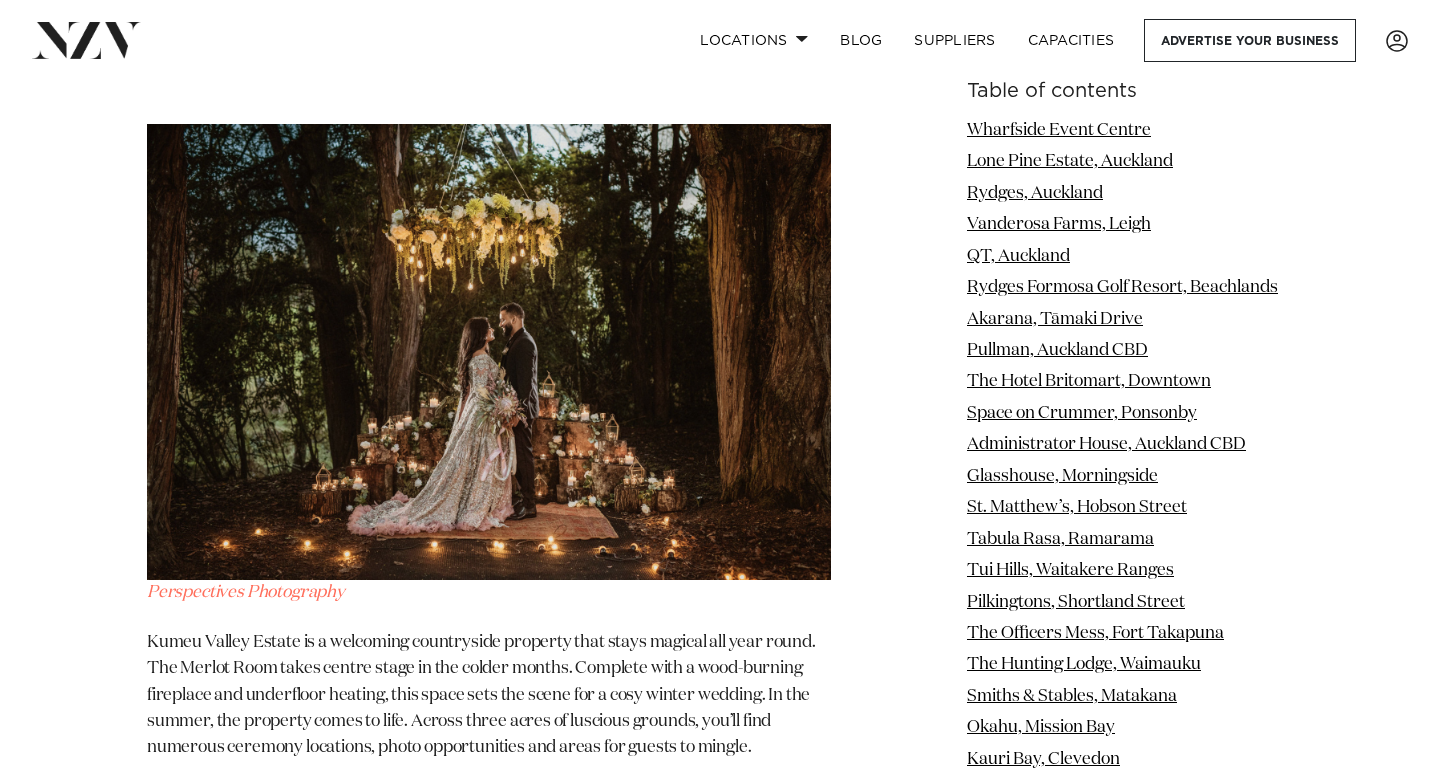 click on "Luxerose Secret Garden, Parnell" at bounding box center (1091, 790) 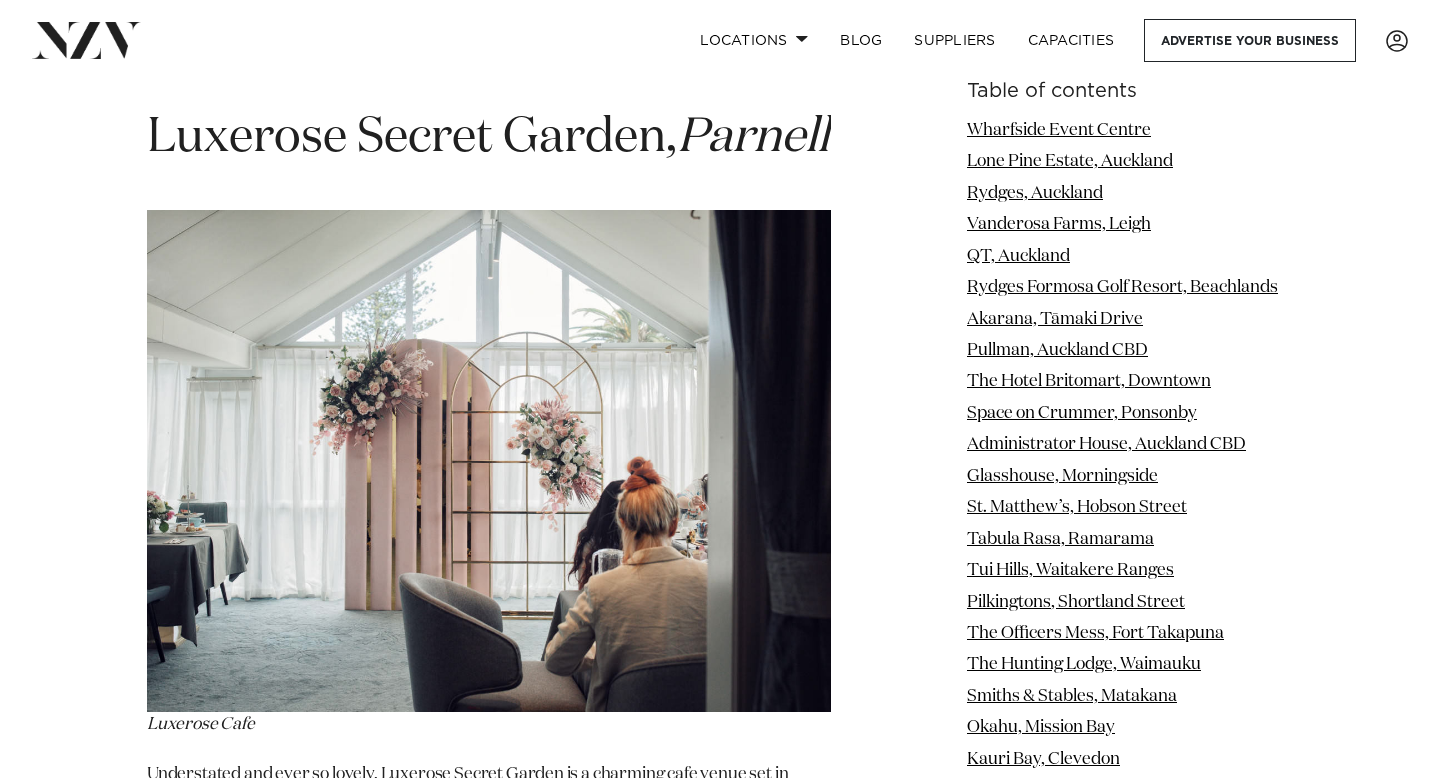 scroll, scrollTop: 19694, scrollLeft: 0, axis: vertical 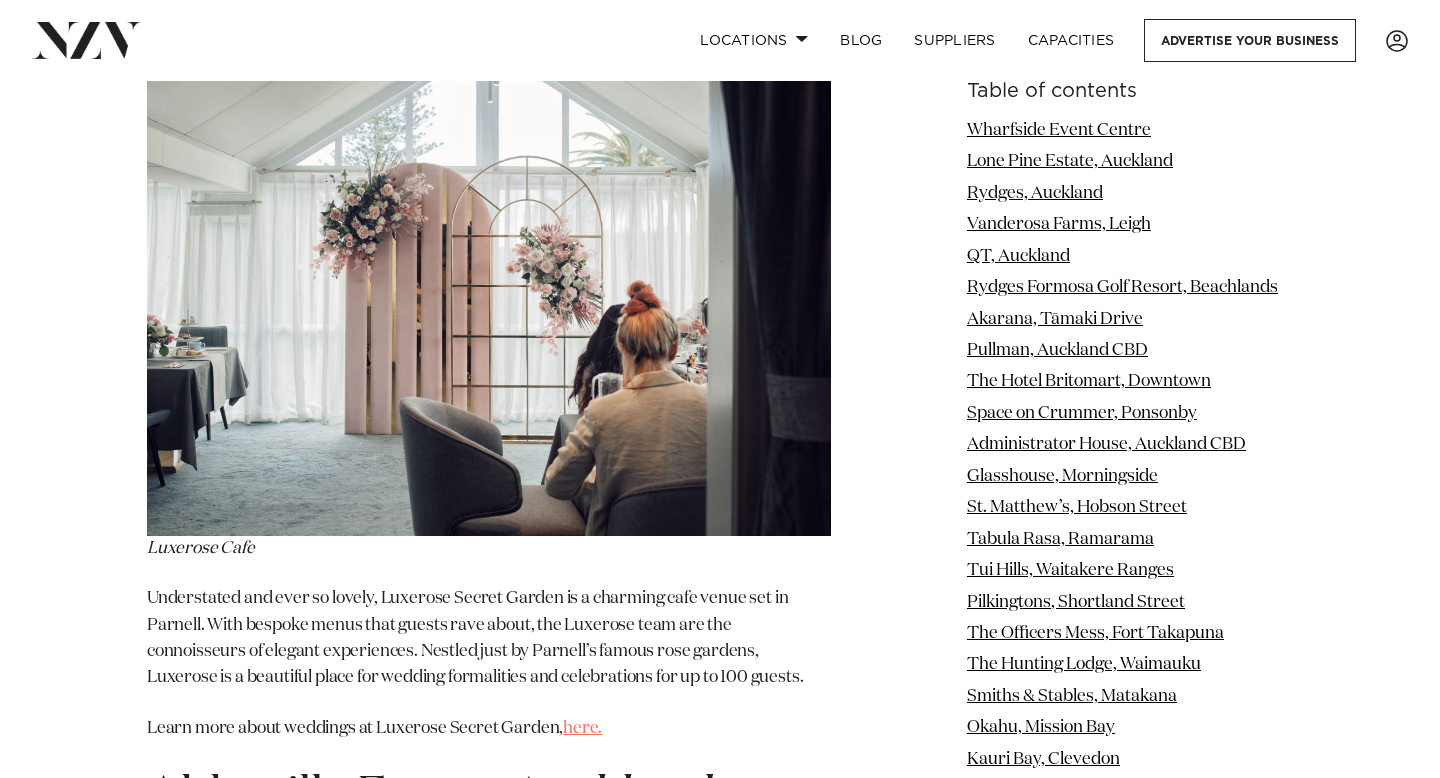 click on "here." at bounding box center [582, 728] 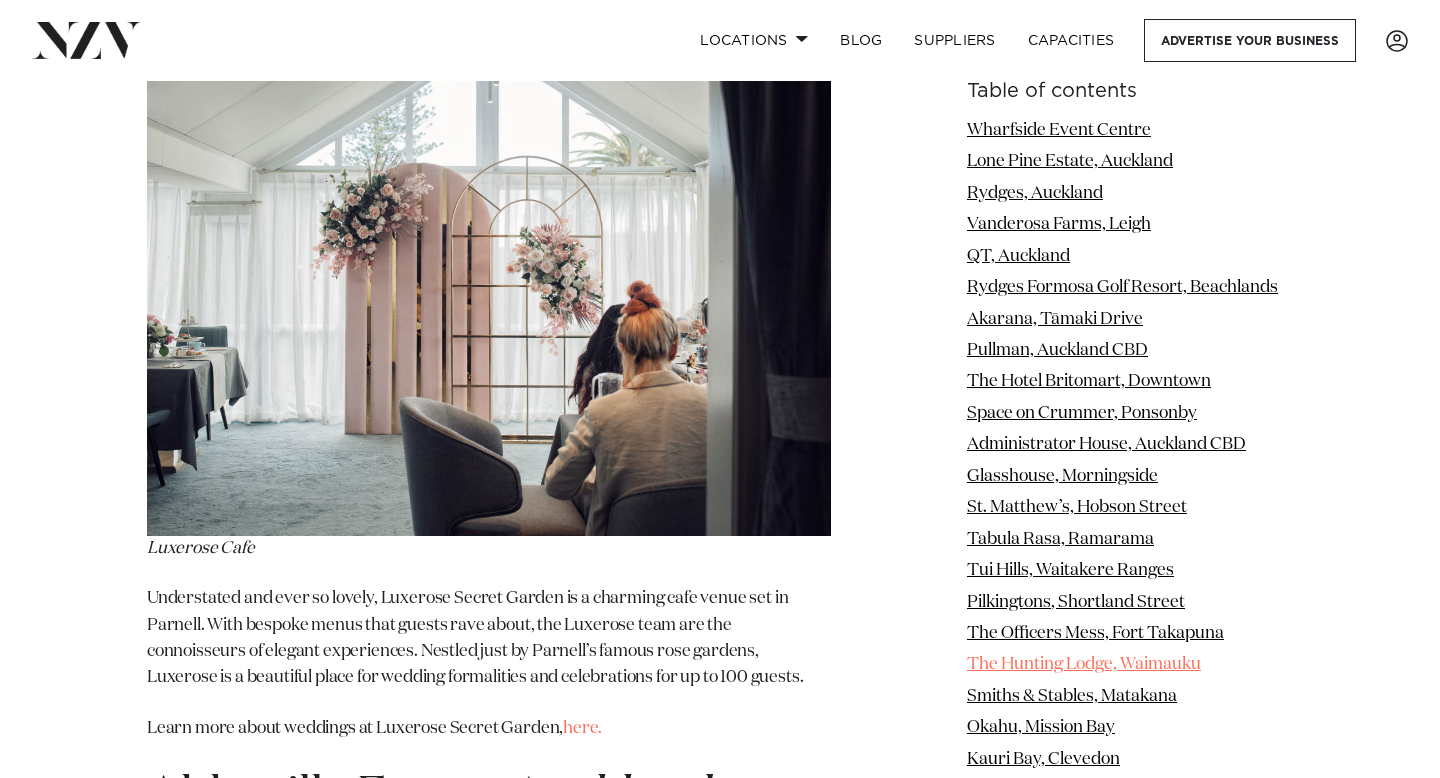 click on "The Hunting Lodge, Waimauku" at bounding box center [1084, 664] 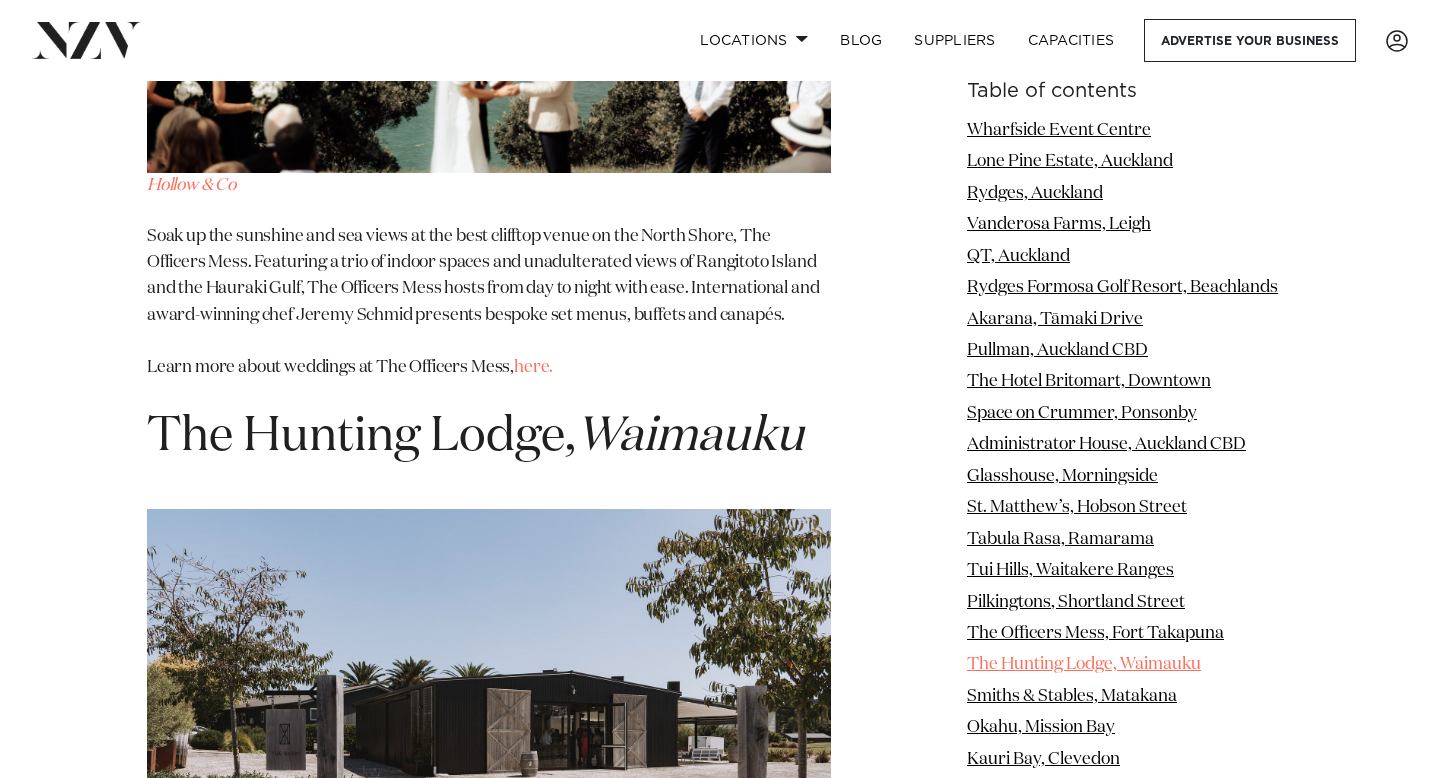 scroll, scrollTop: 15867, scrollLeft: 0, axis: vertical 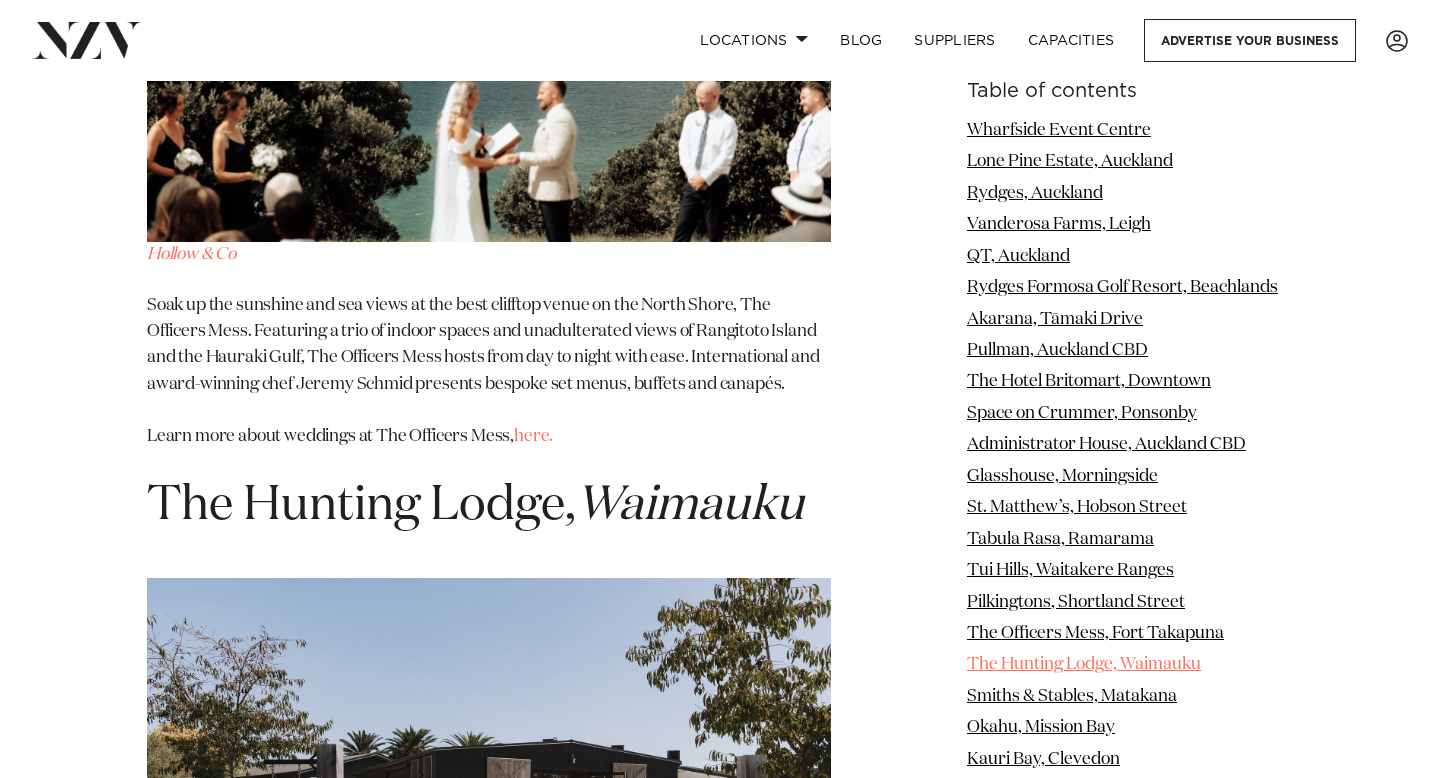click on "The Hunting Lodge, Waimauku" at bounding box center (1084, 664) 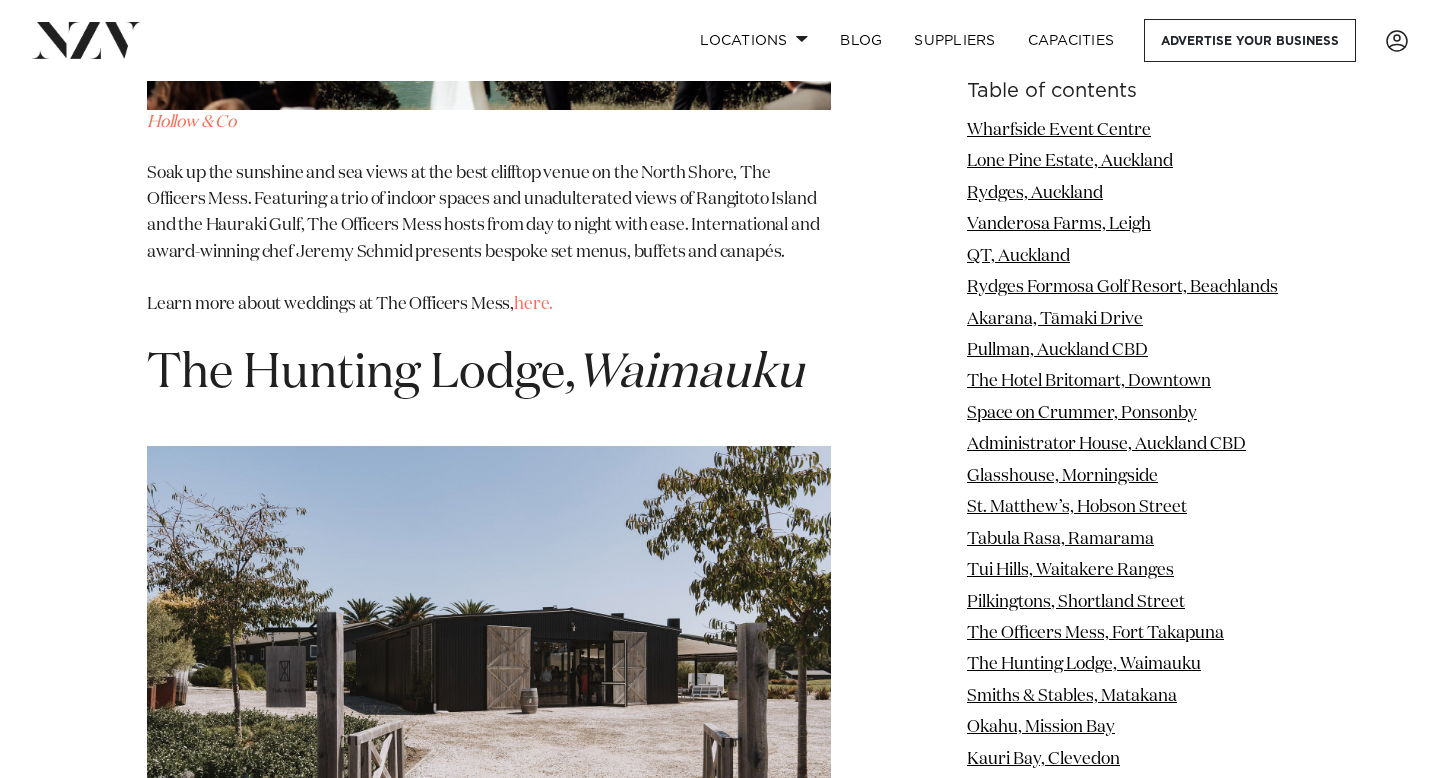 scroll, scrollTop: 16210, scrollLeft: 0, axis: vertical 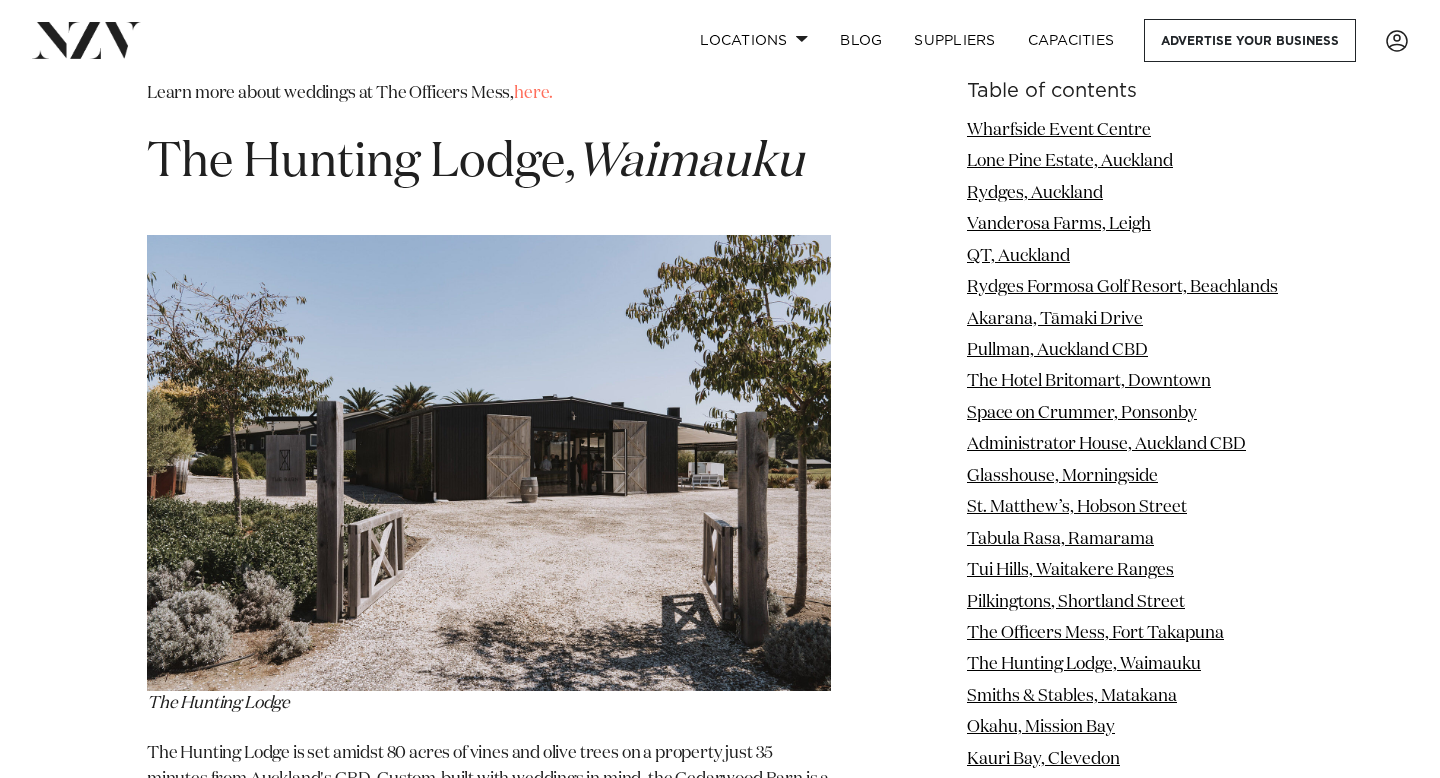 click on "here." at bounding box center (542, 937) 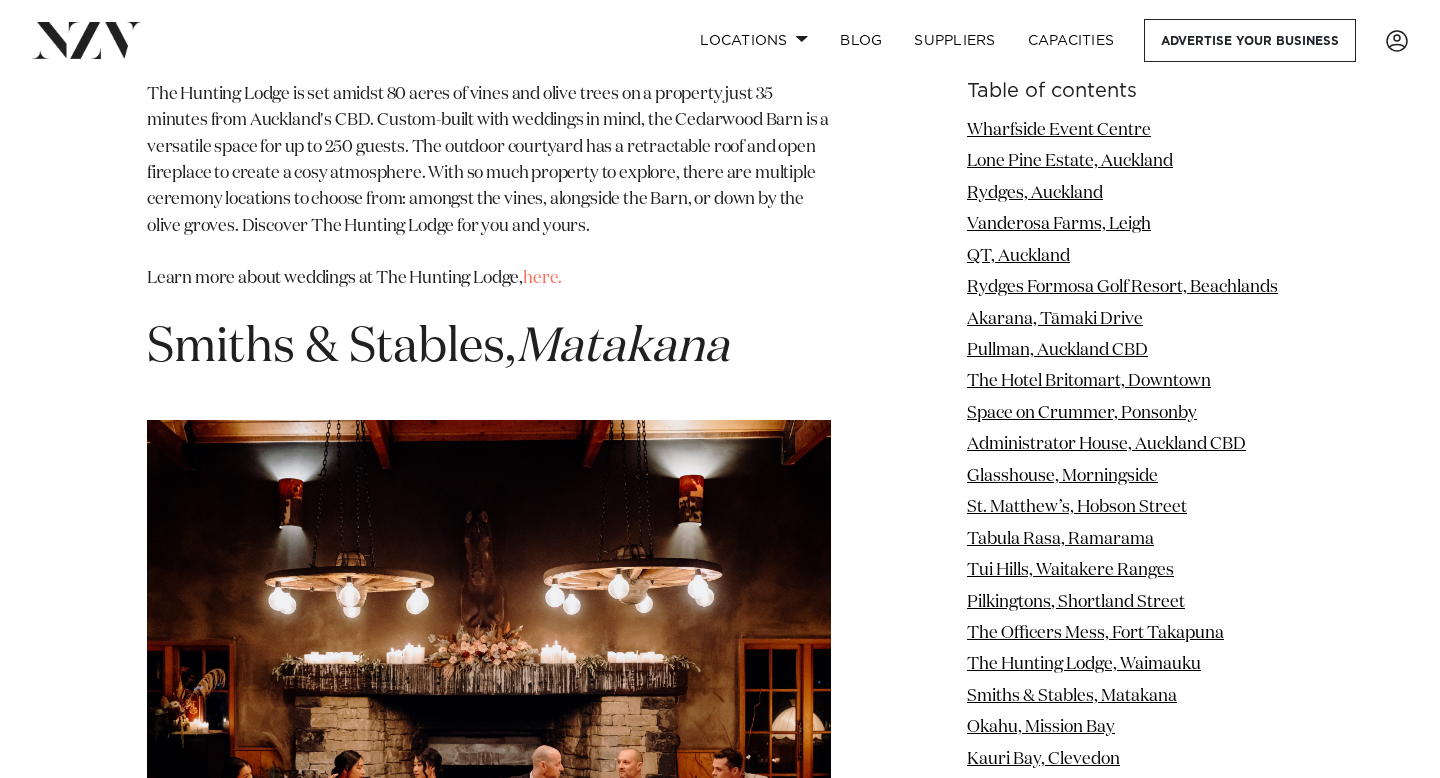 scroll, scrollTop: 16917, scrollLeft: 0, axis: vertical 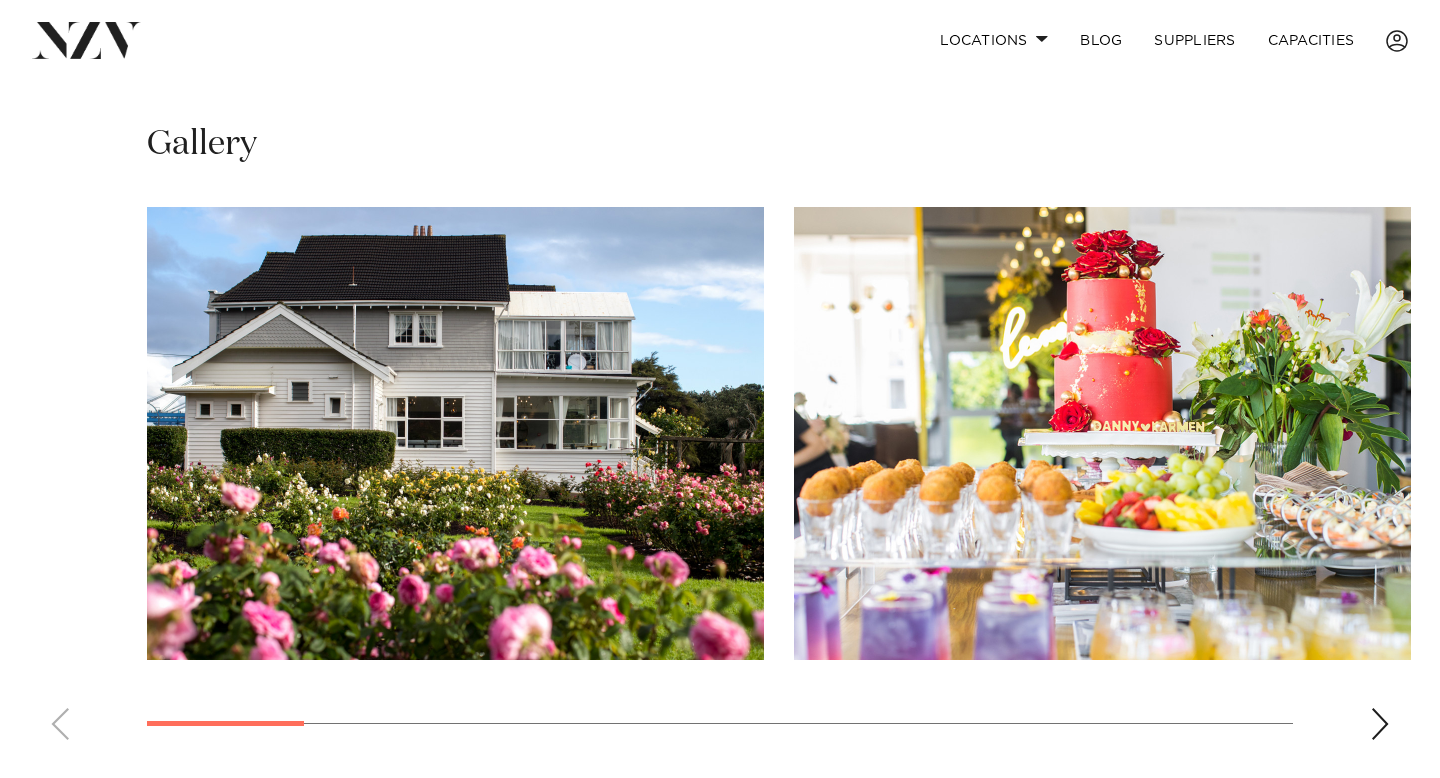 click at bounding box center (1380, 724) 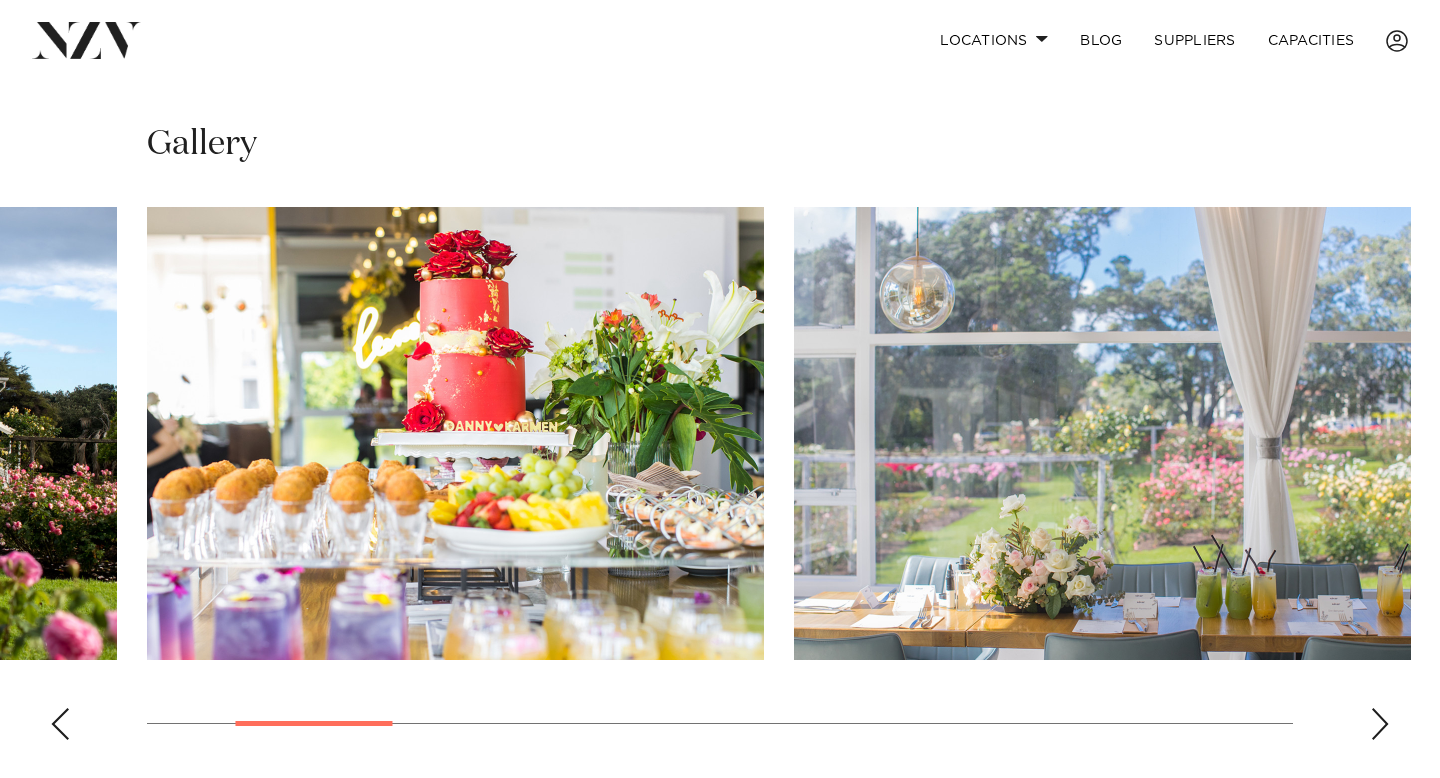 click at bounding box center [1380, 724] 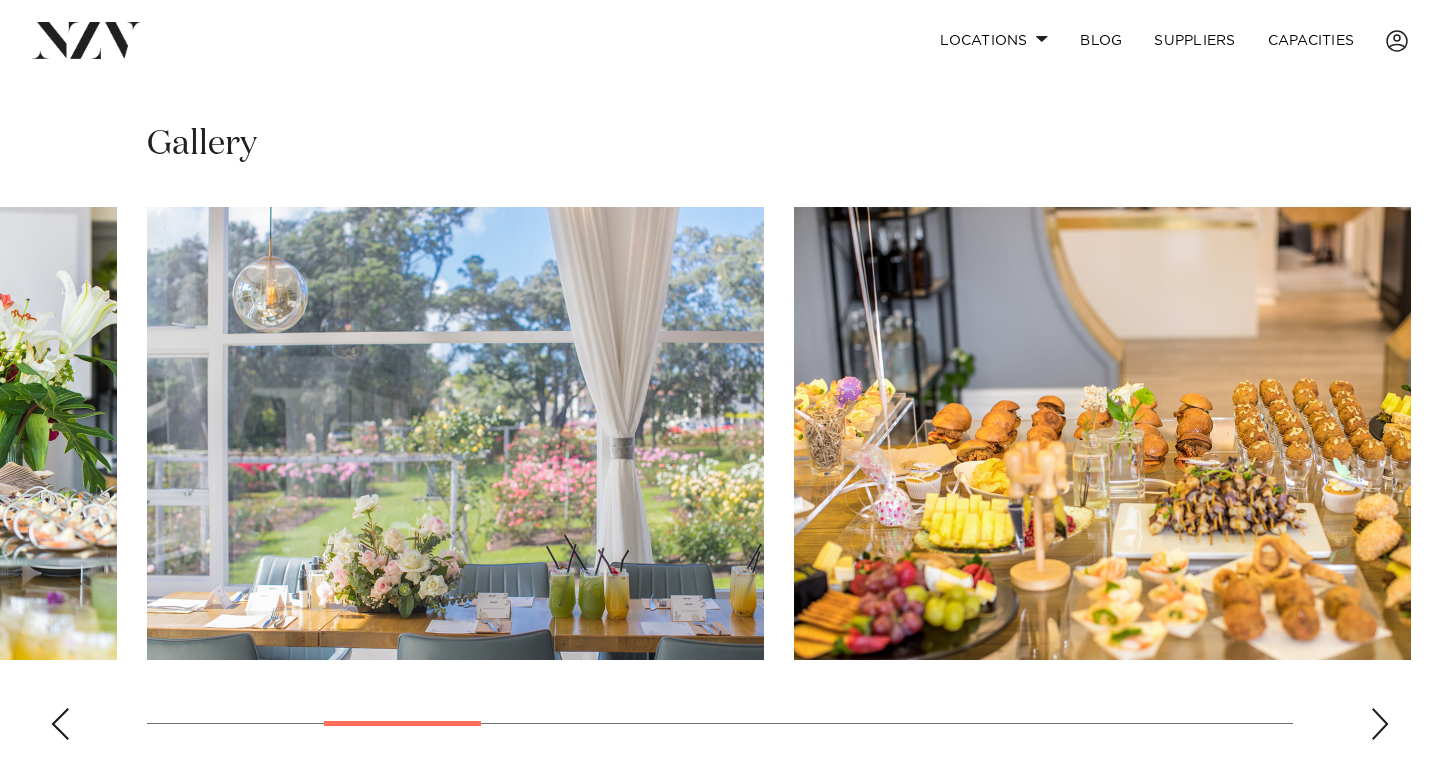 click at bounding box center (1380, 724) 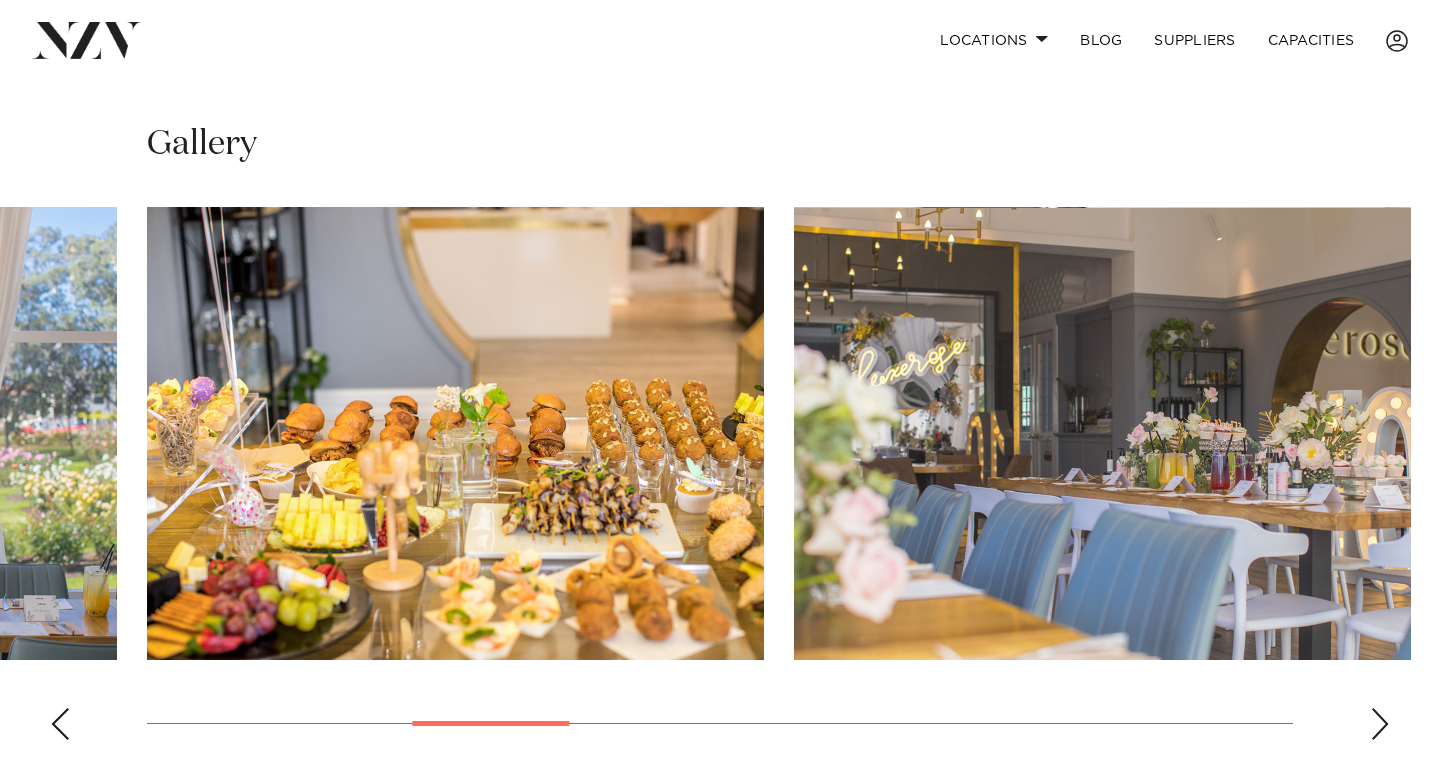 click at bounding box center [1380, 724] 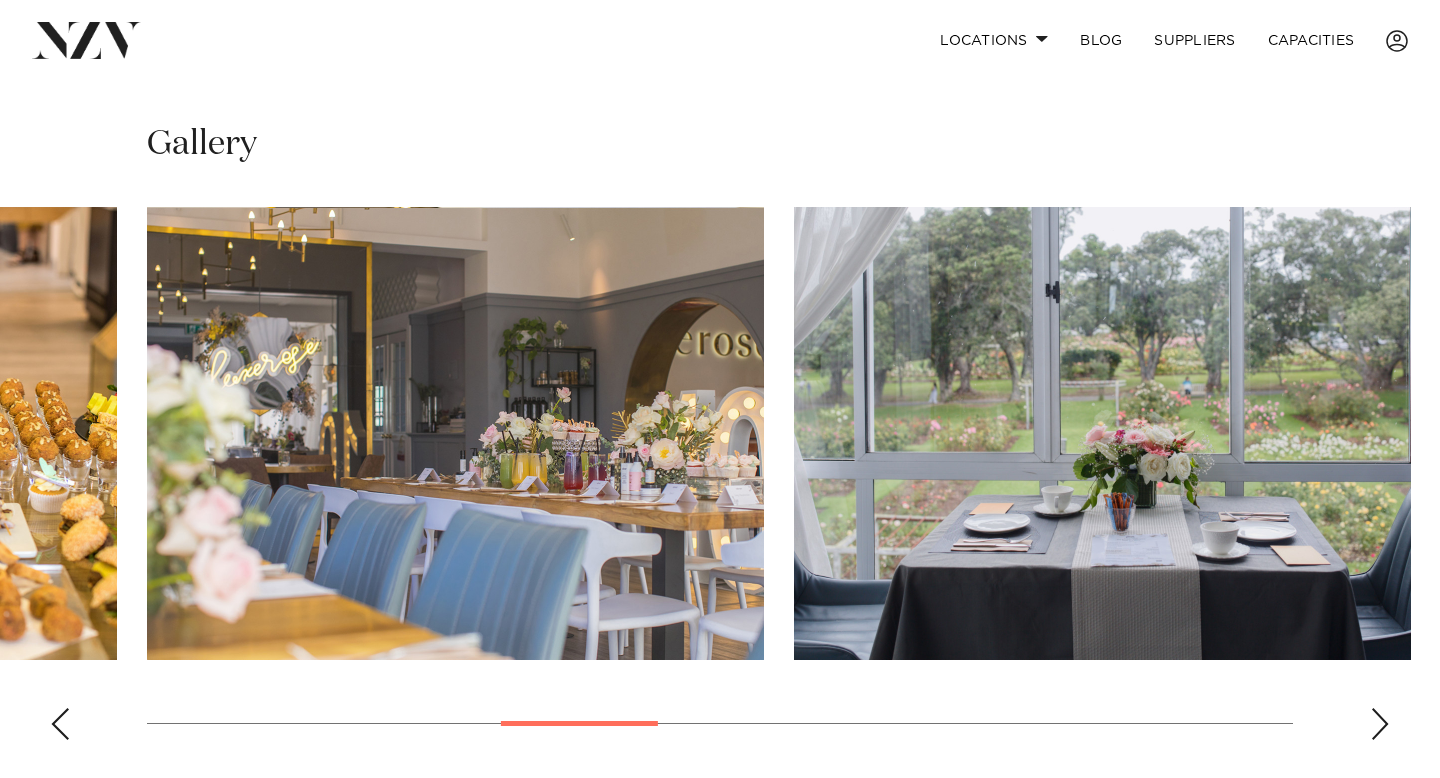 click at bounding box center [1380, 724] 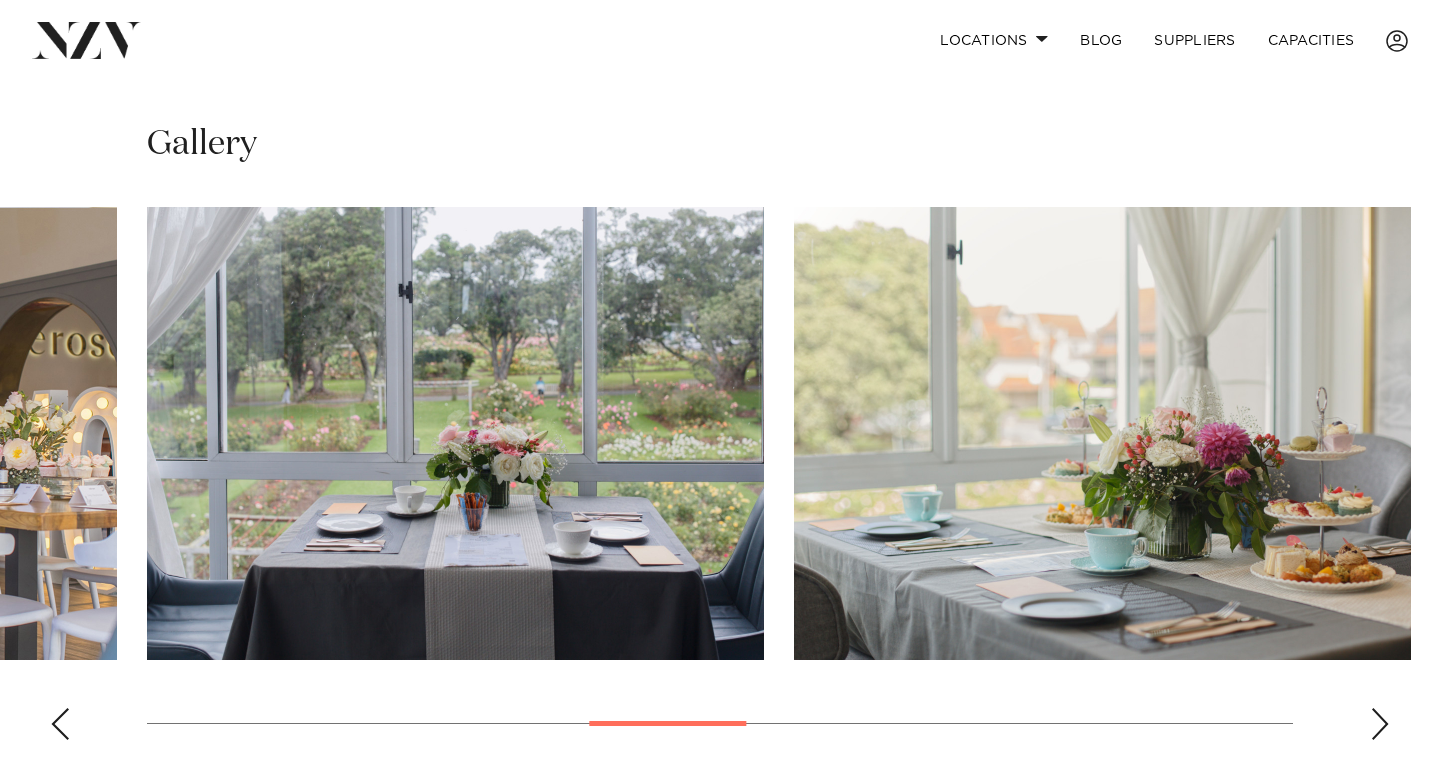 click at bounding box center (1380, 724) 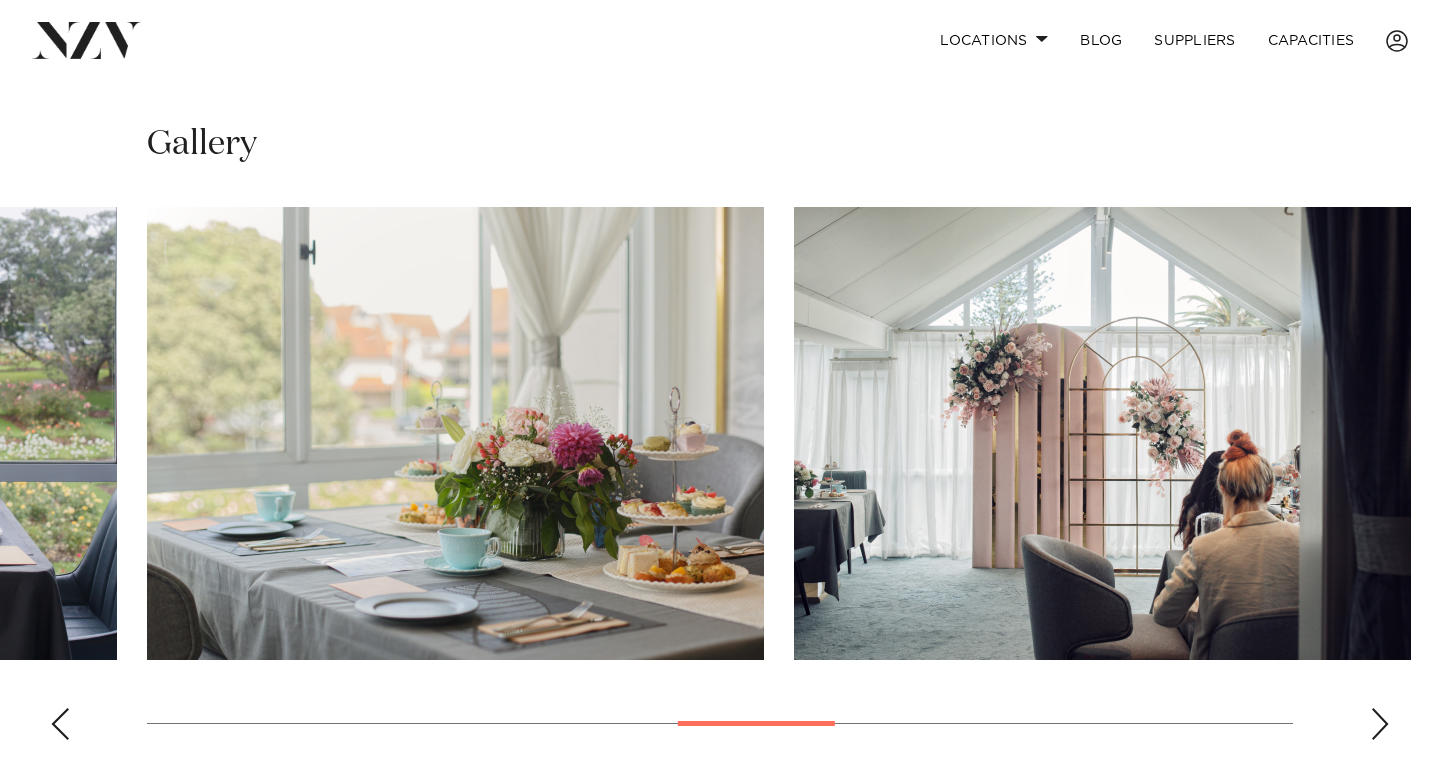 click at bounding box center (1380, 724) 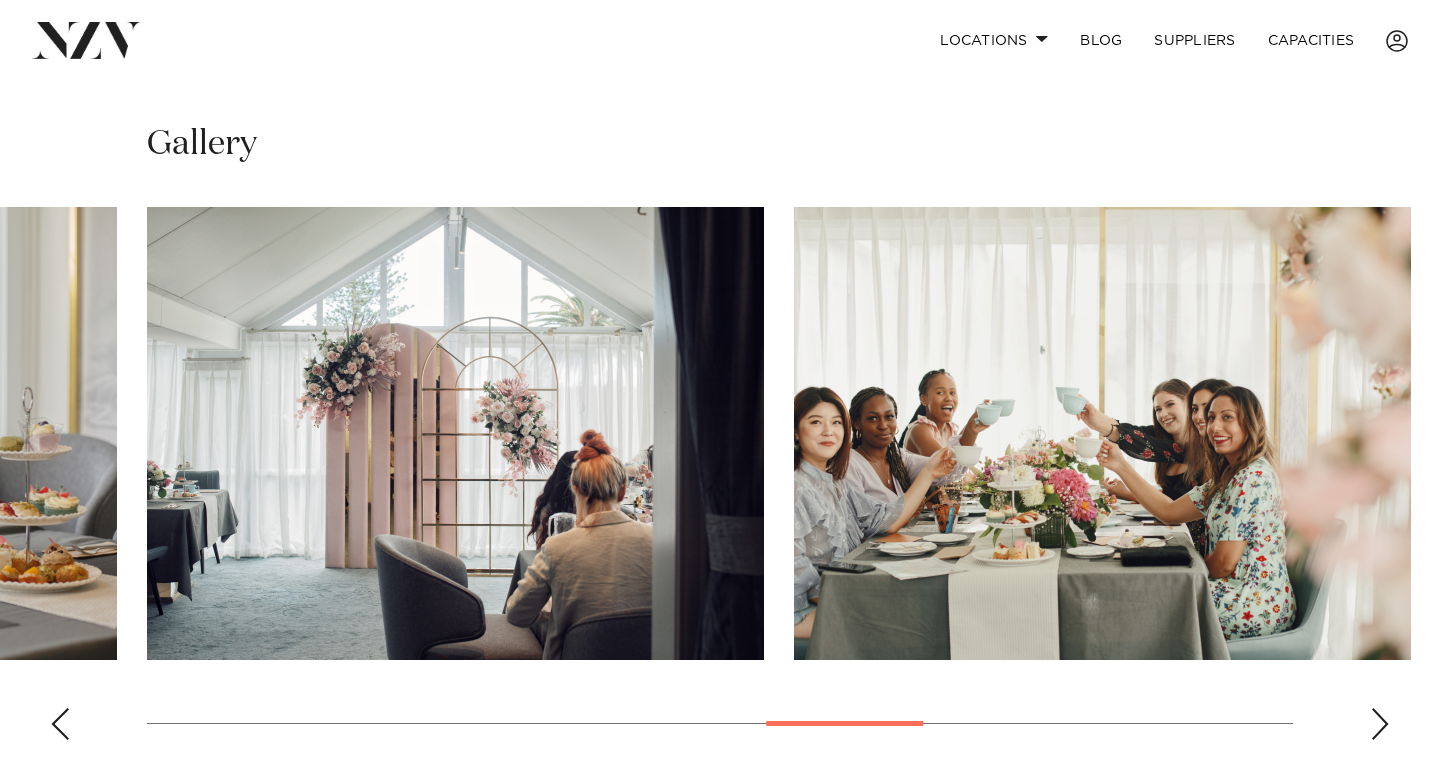 click at bounding box center [1380, 724] 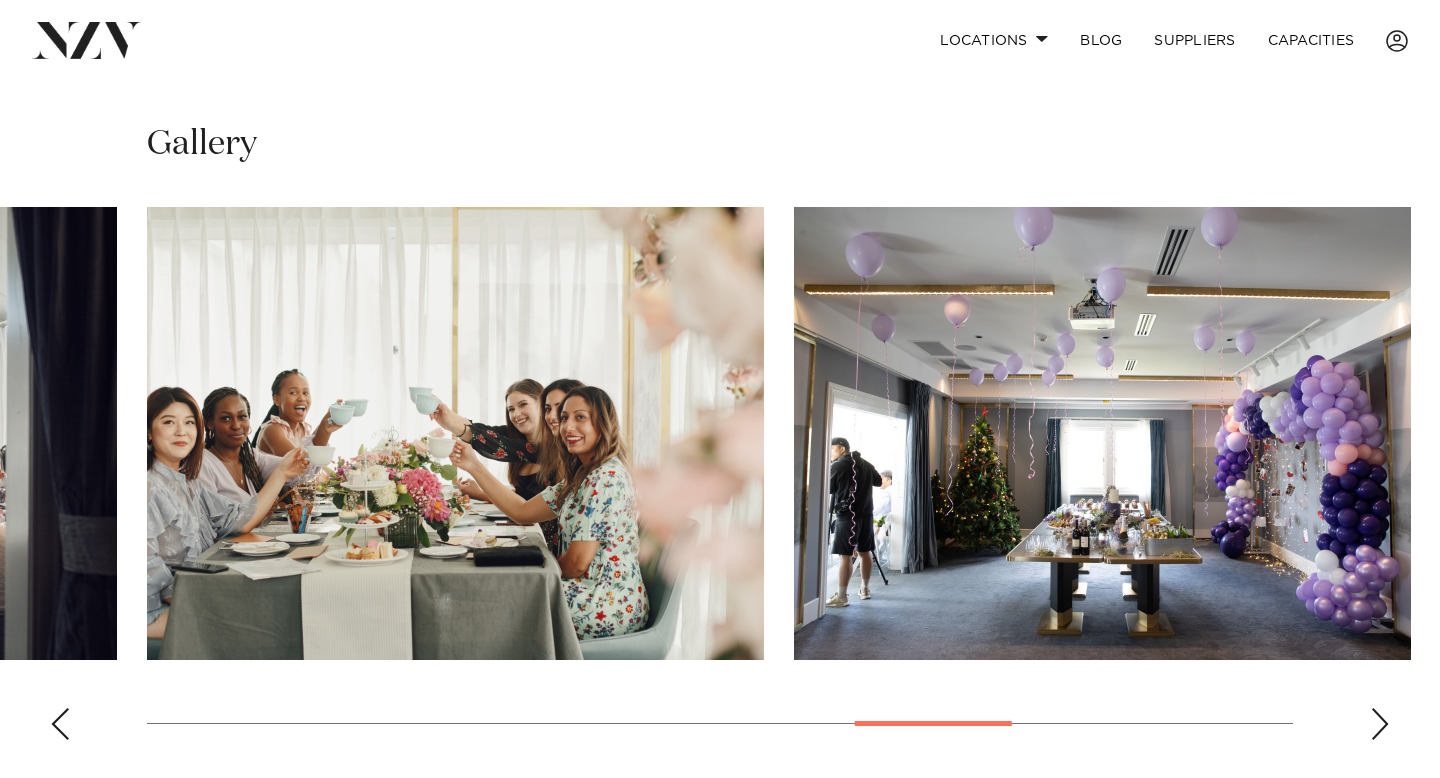 click at bounding box center (1380, 724) 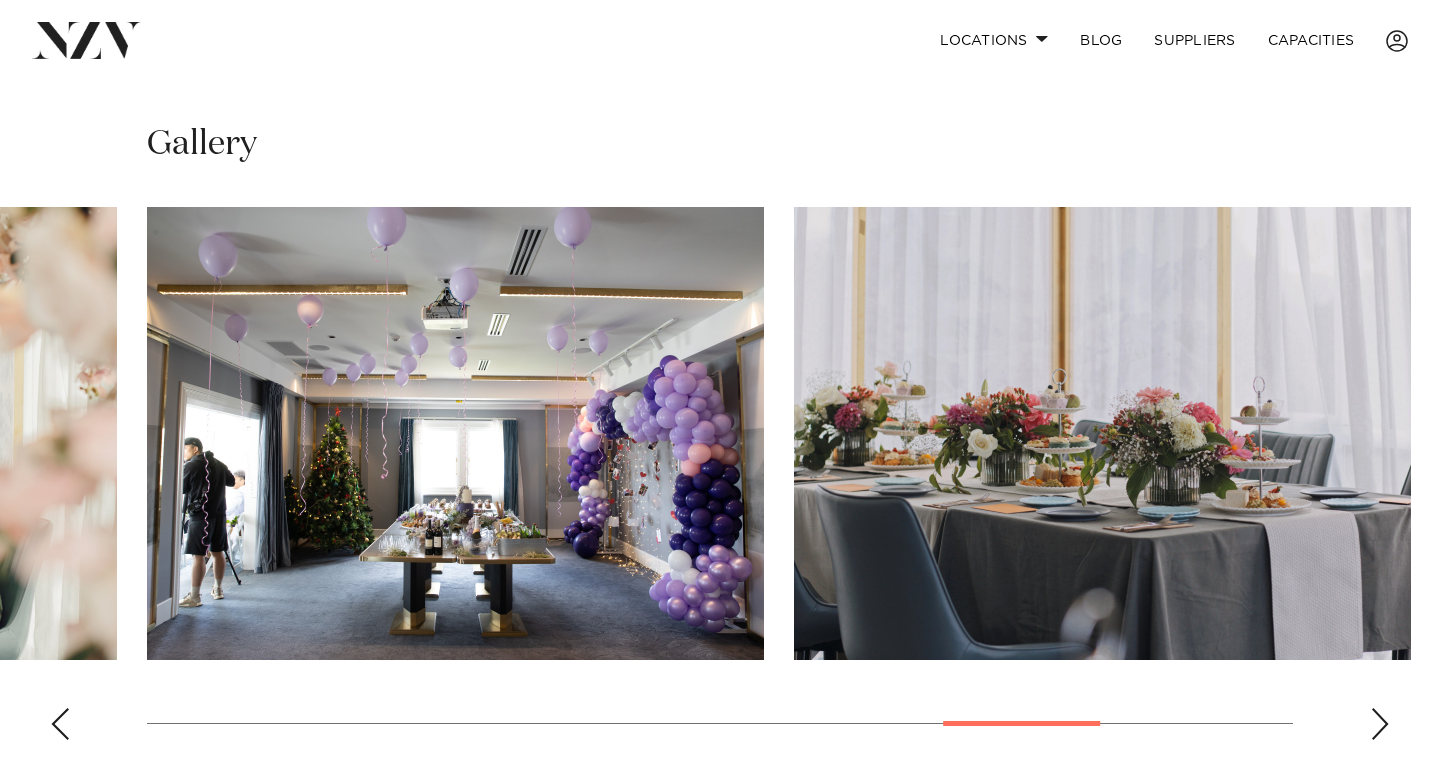 click at bounding box center (1380, 724) 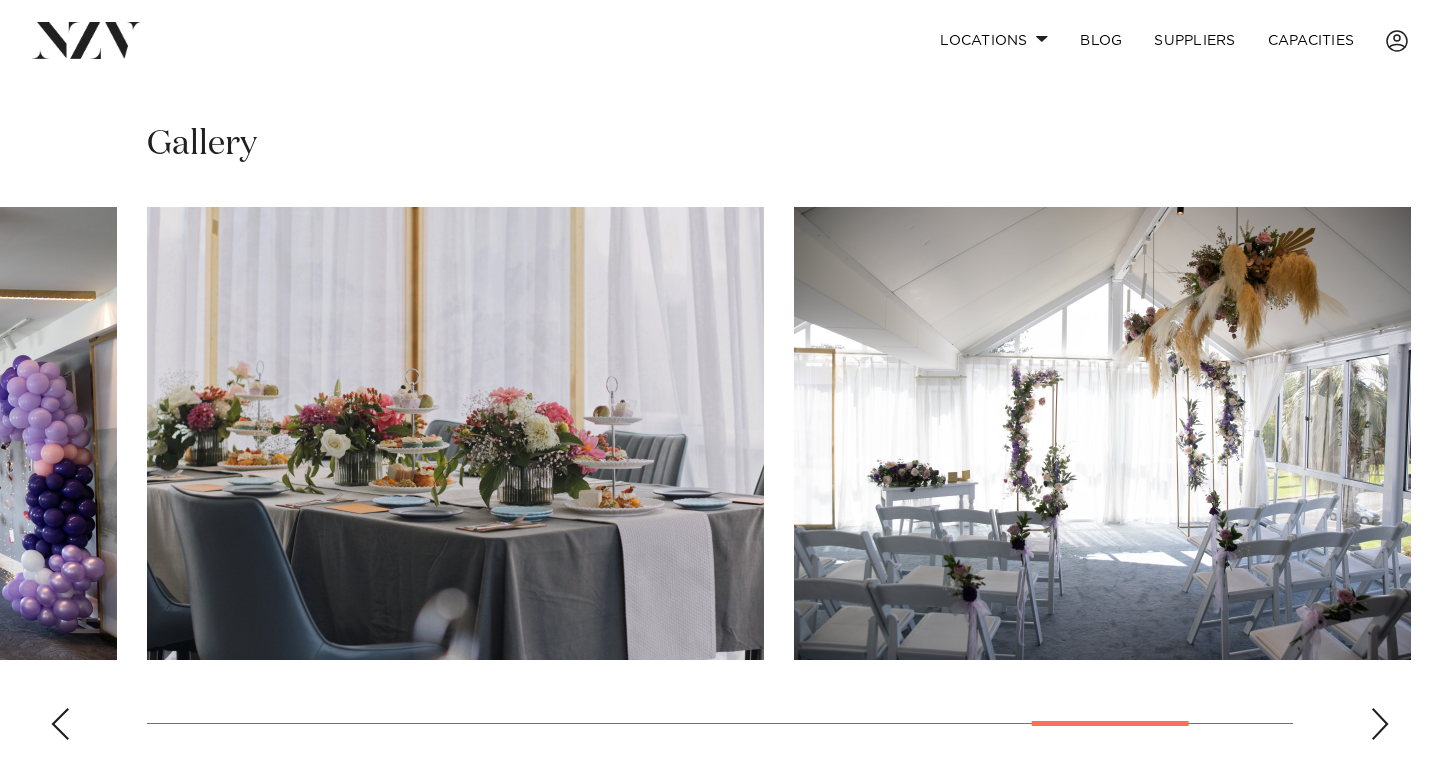 click at bounding box center (1380, 724) 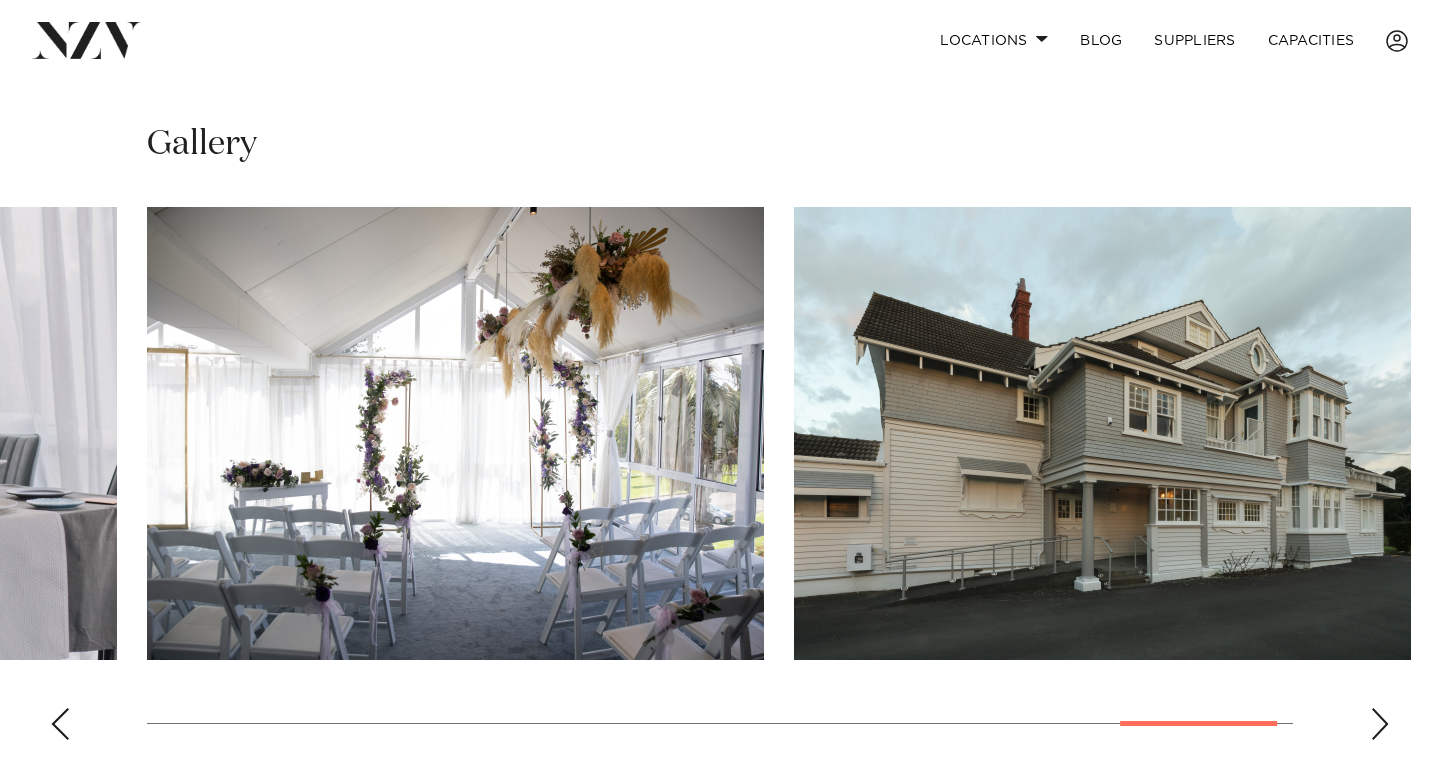 click at bounding box center (1380, 724) 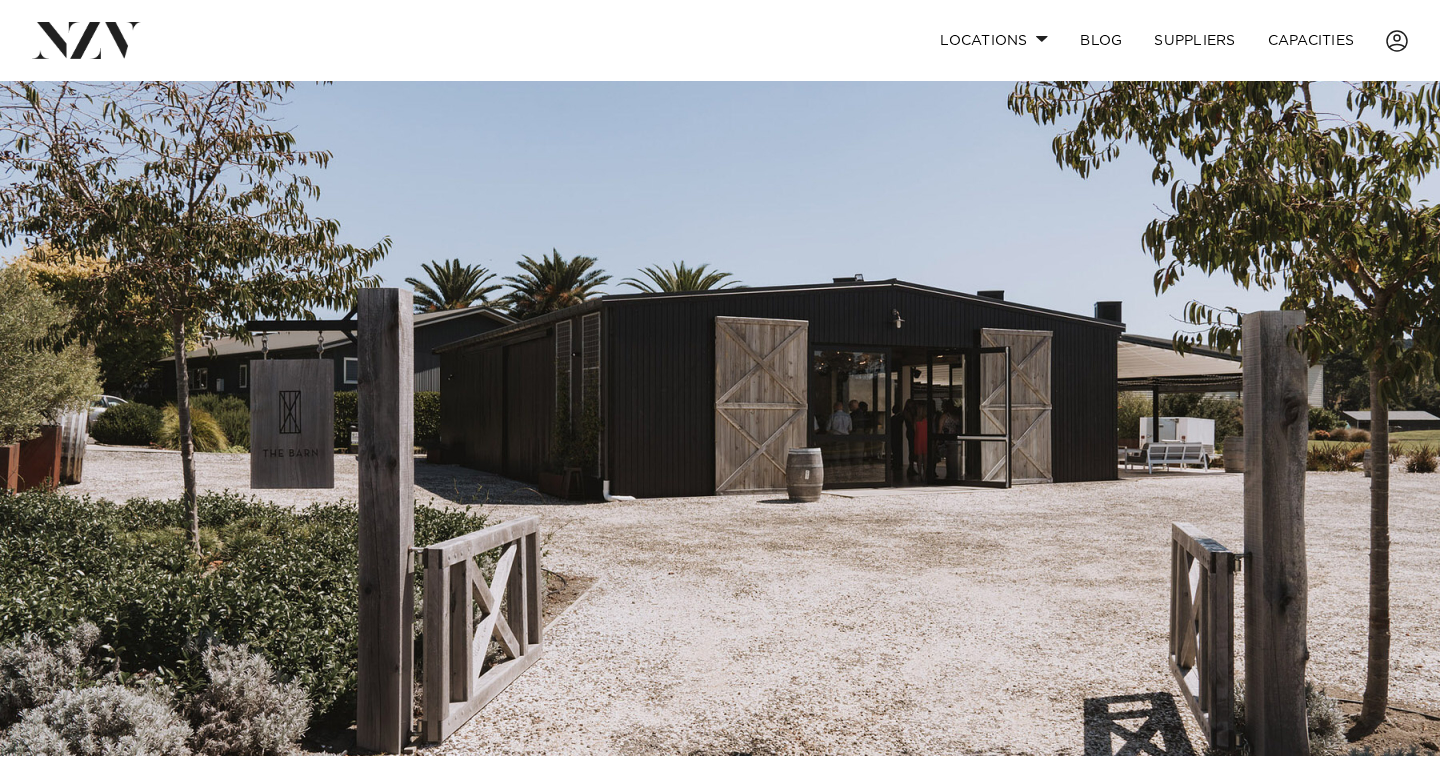 scroll, scrollTop: 0, scrollLeft: 0, axis: both 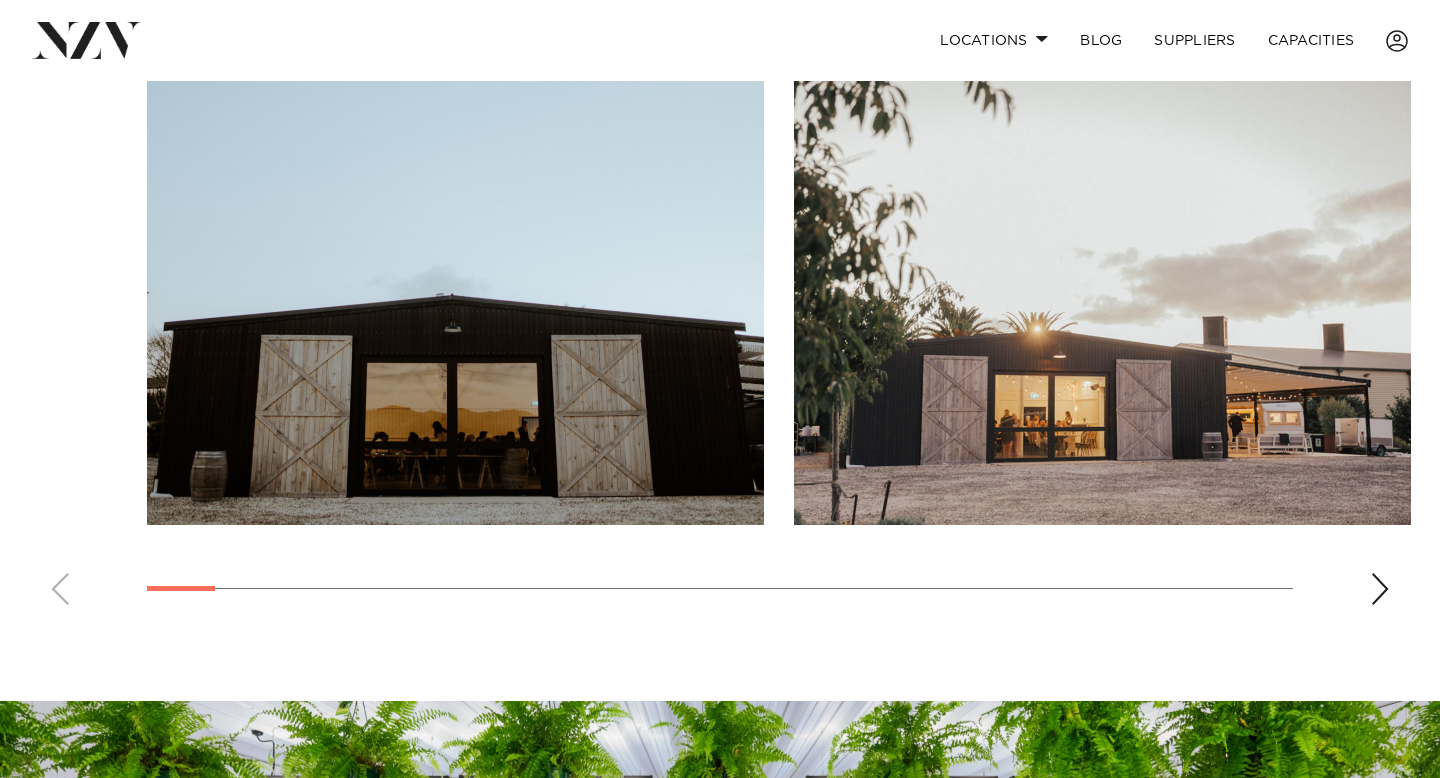 click at bounding box center [1380, 589] 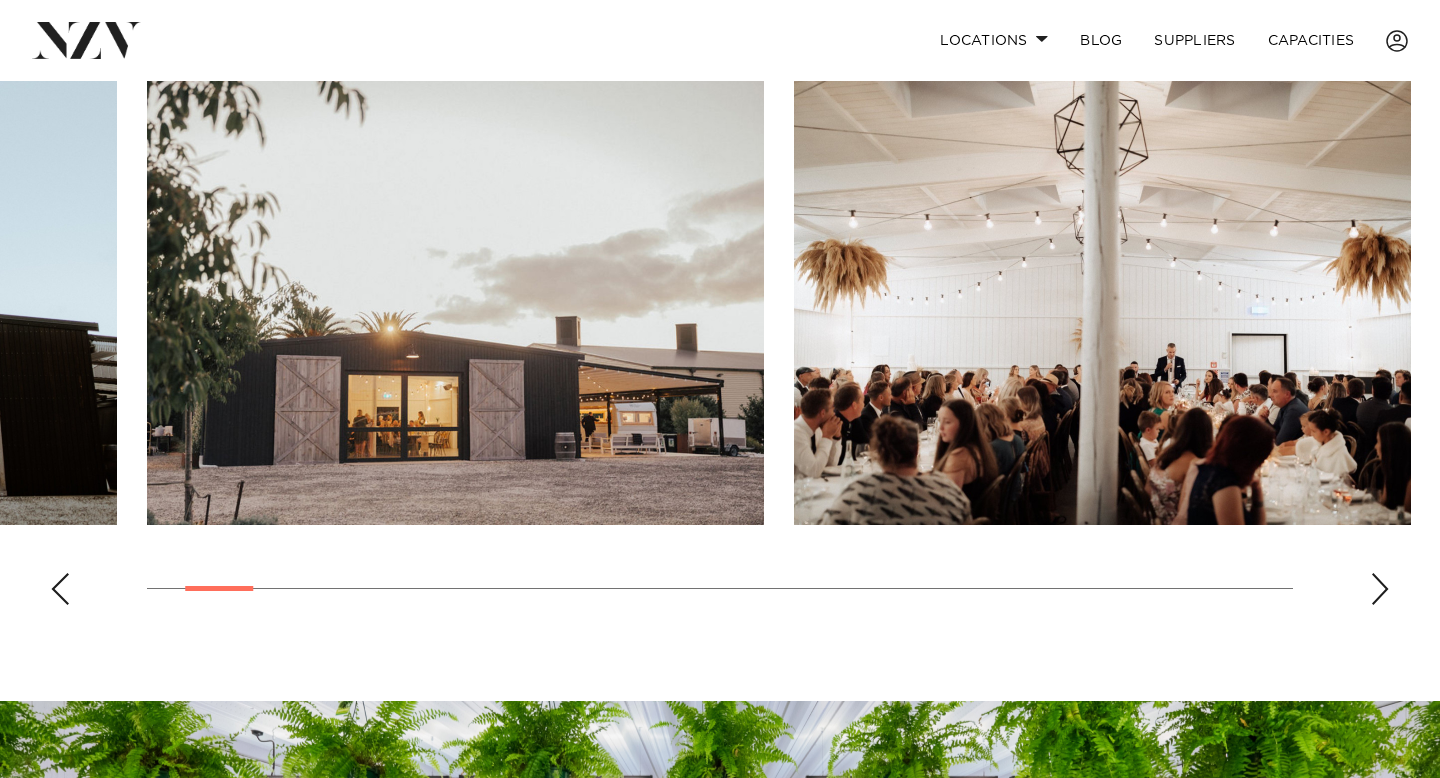 click at bounding box center [1380, 589] 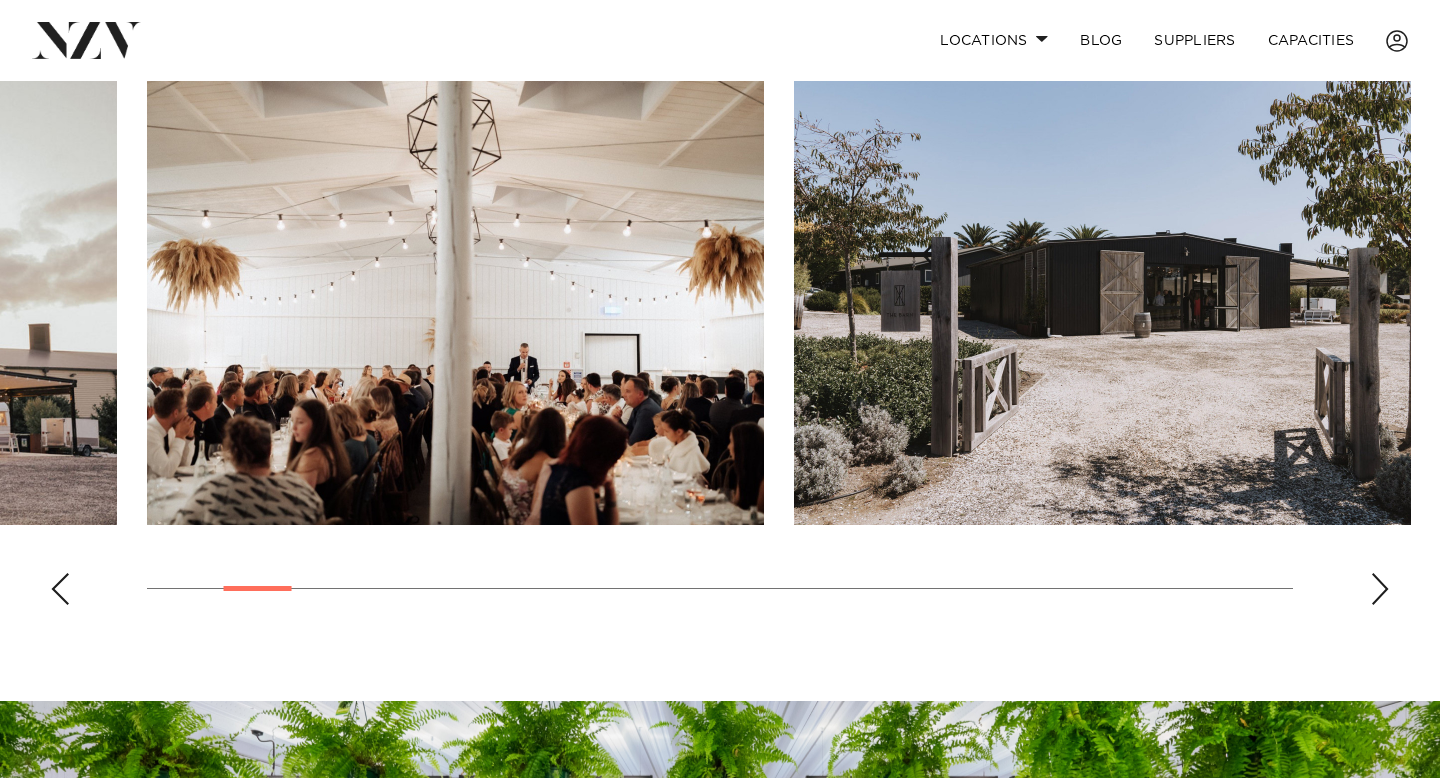 click at bounding box center [1380, 589] 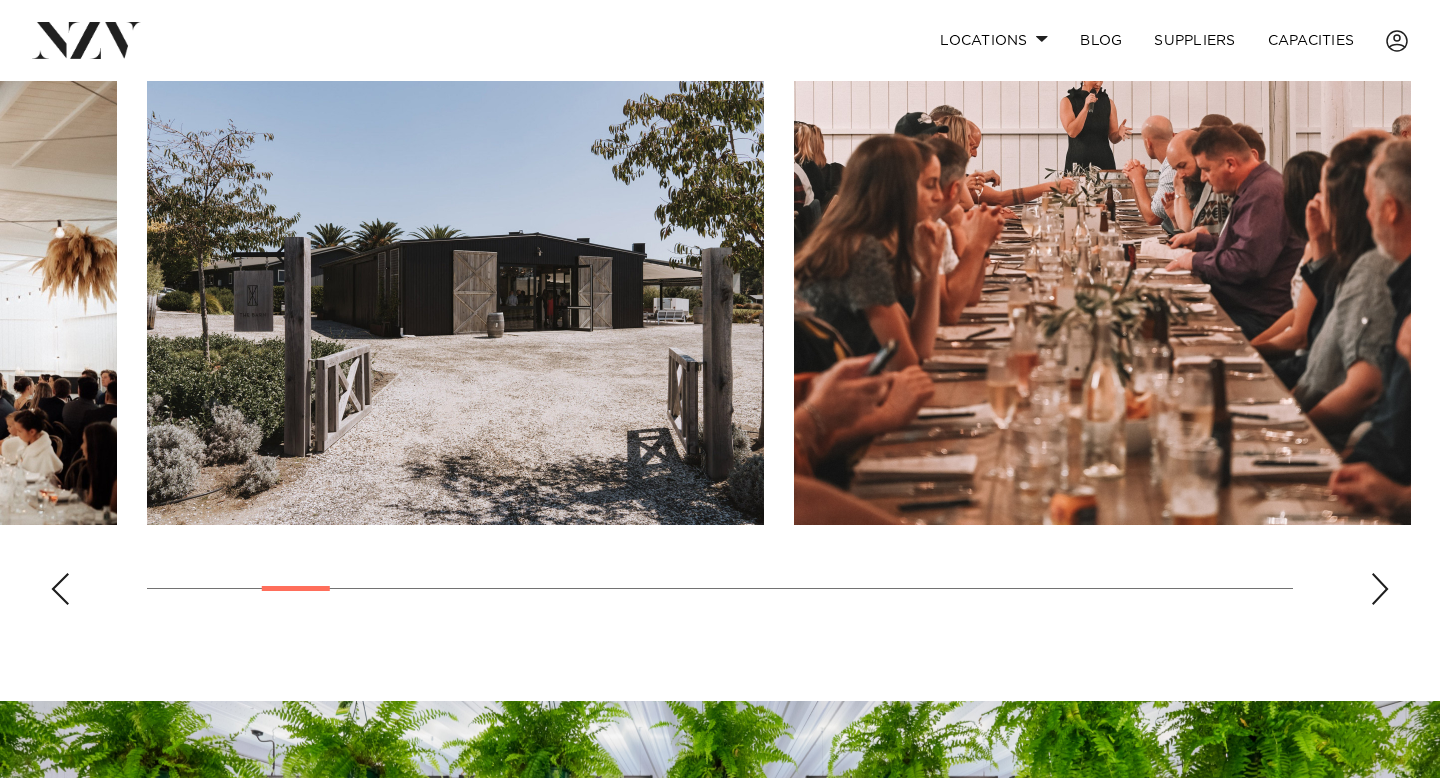 click at bounding box center [1380, 589] 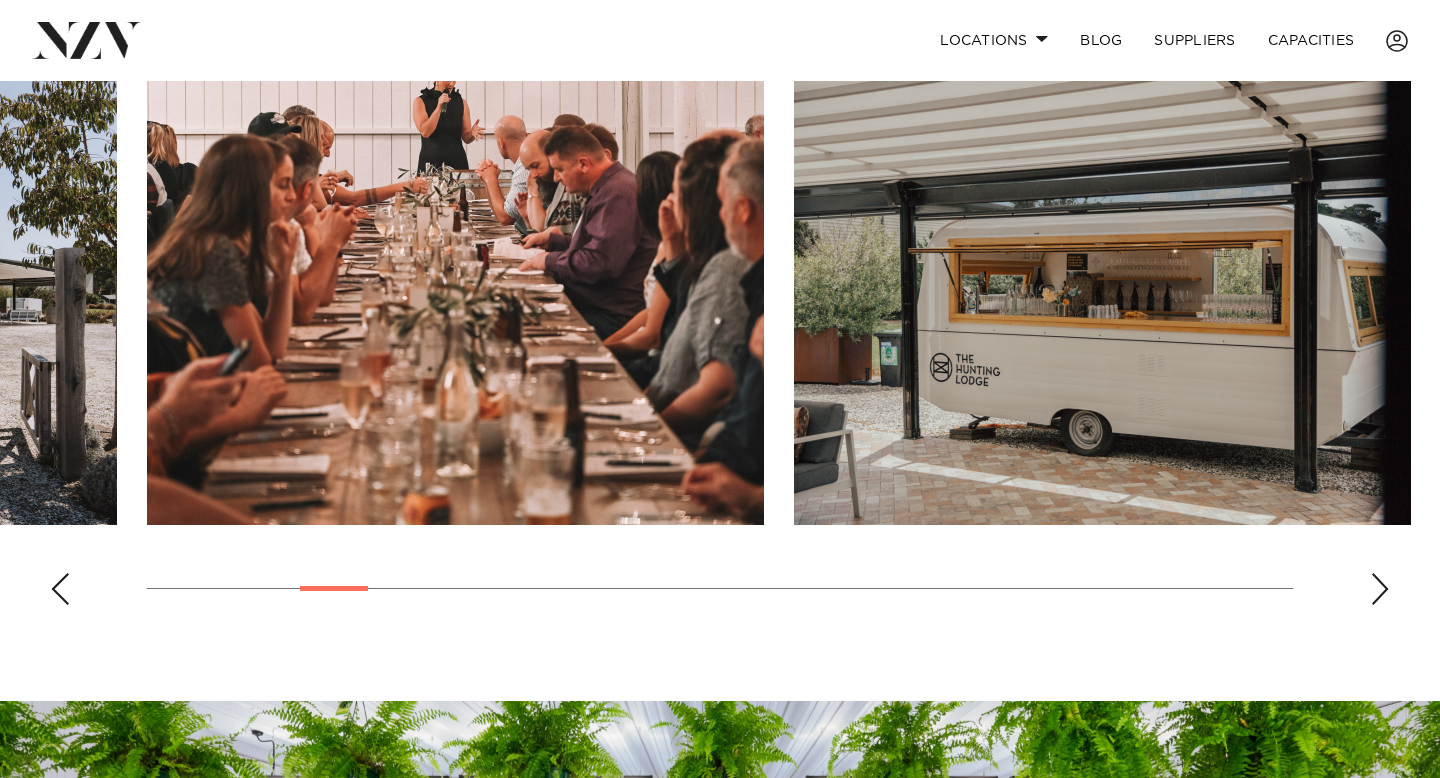 click at bounding box center [1380, 589] 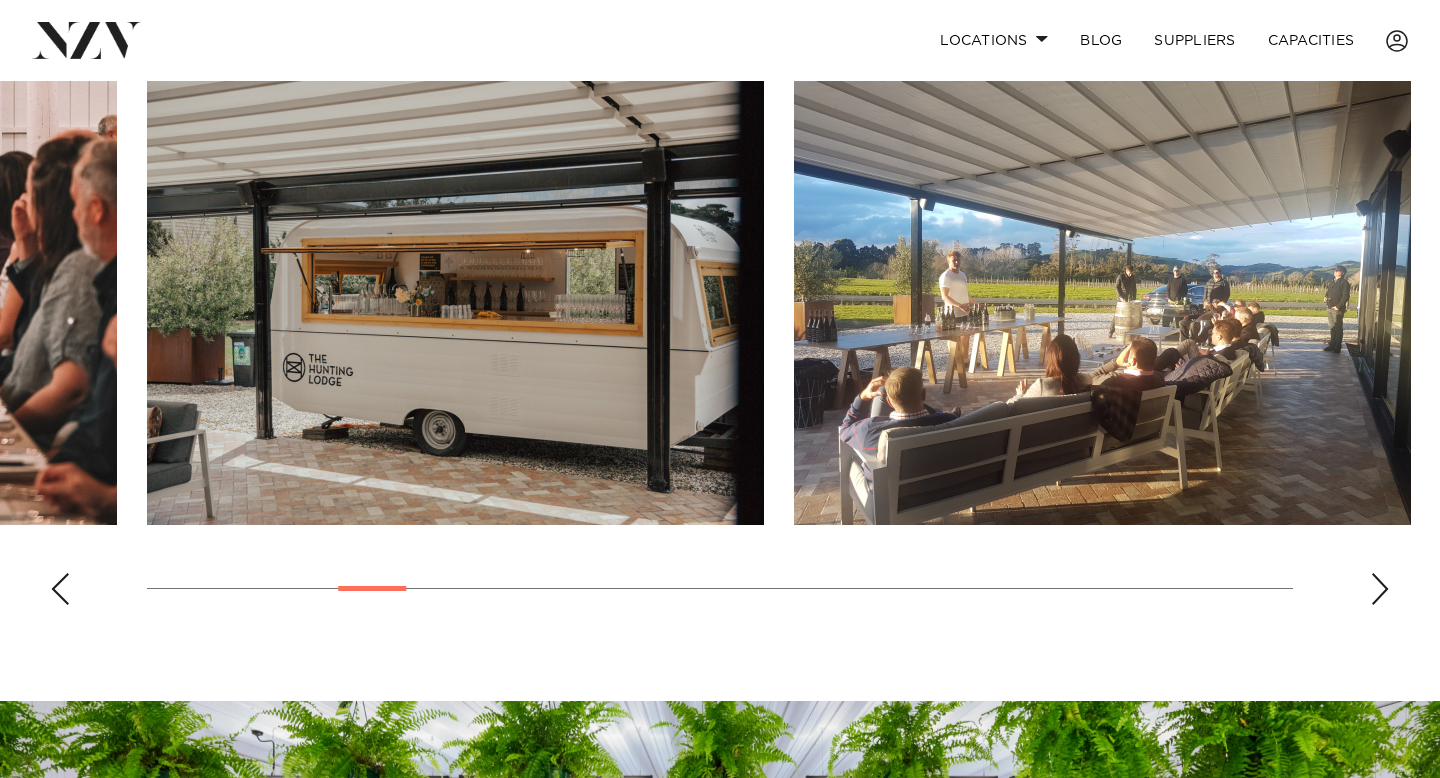 click at bounding box center [1380, 589] 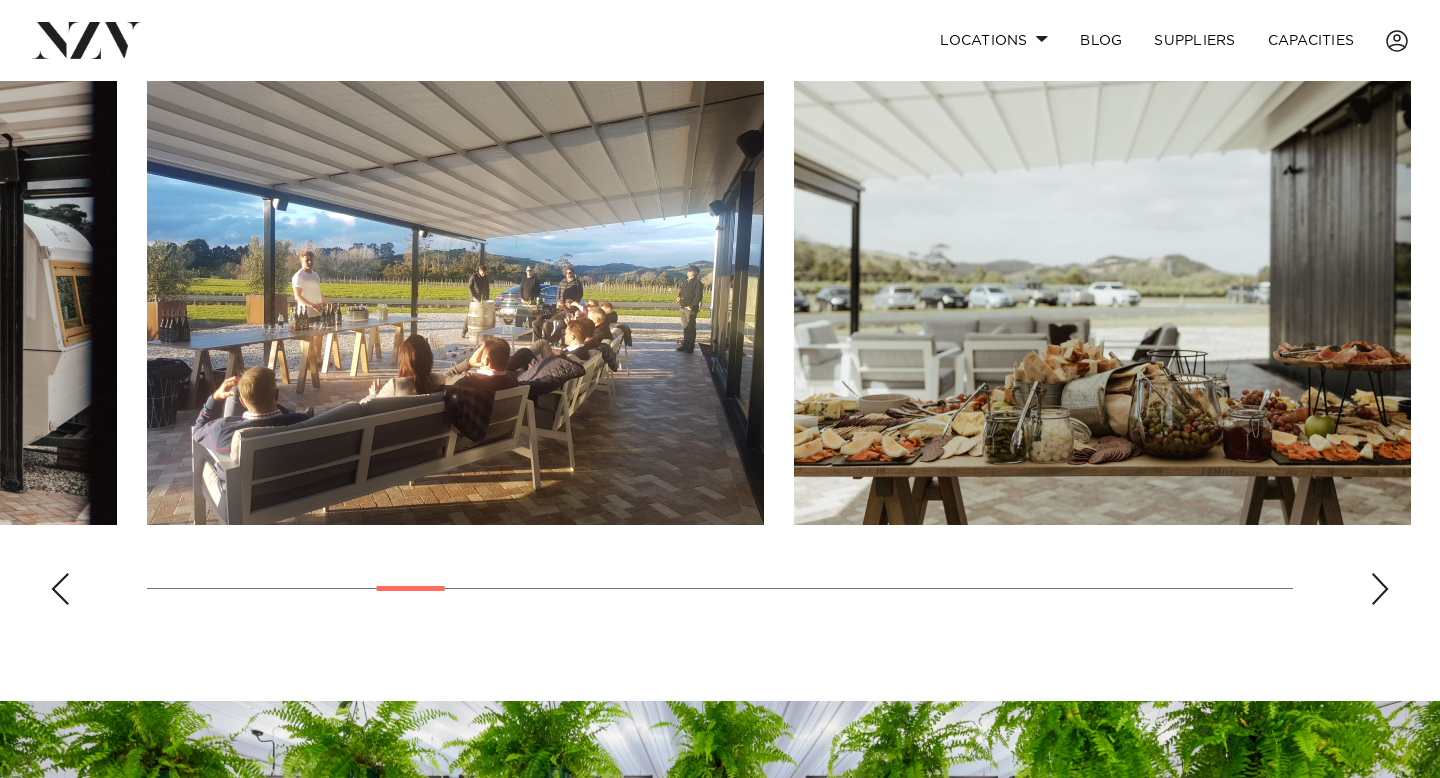 click at bounding box center [1380, 589] 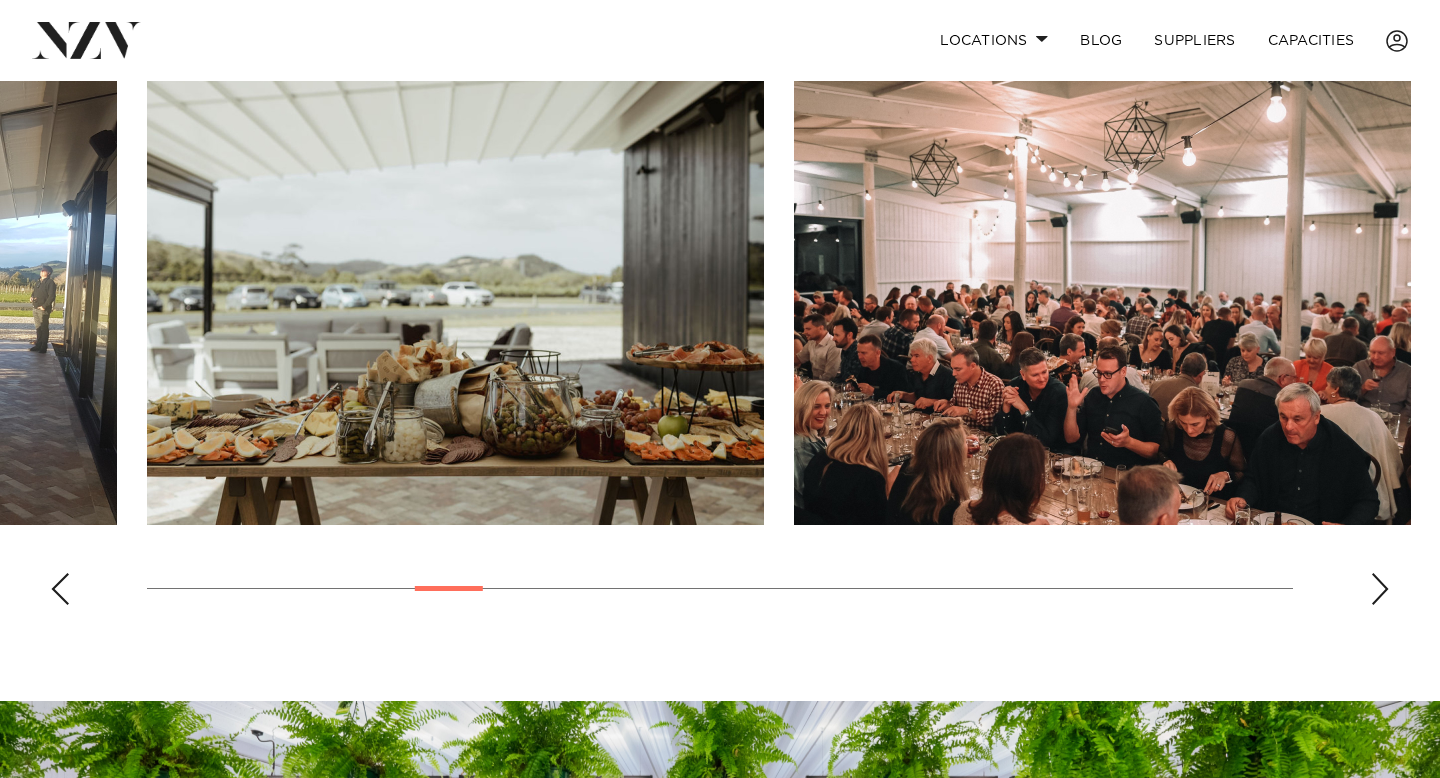 click at bounding box center [1380, 589] 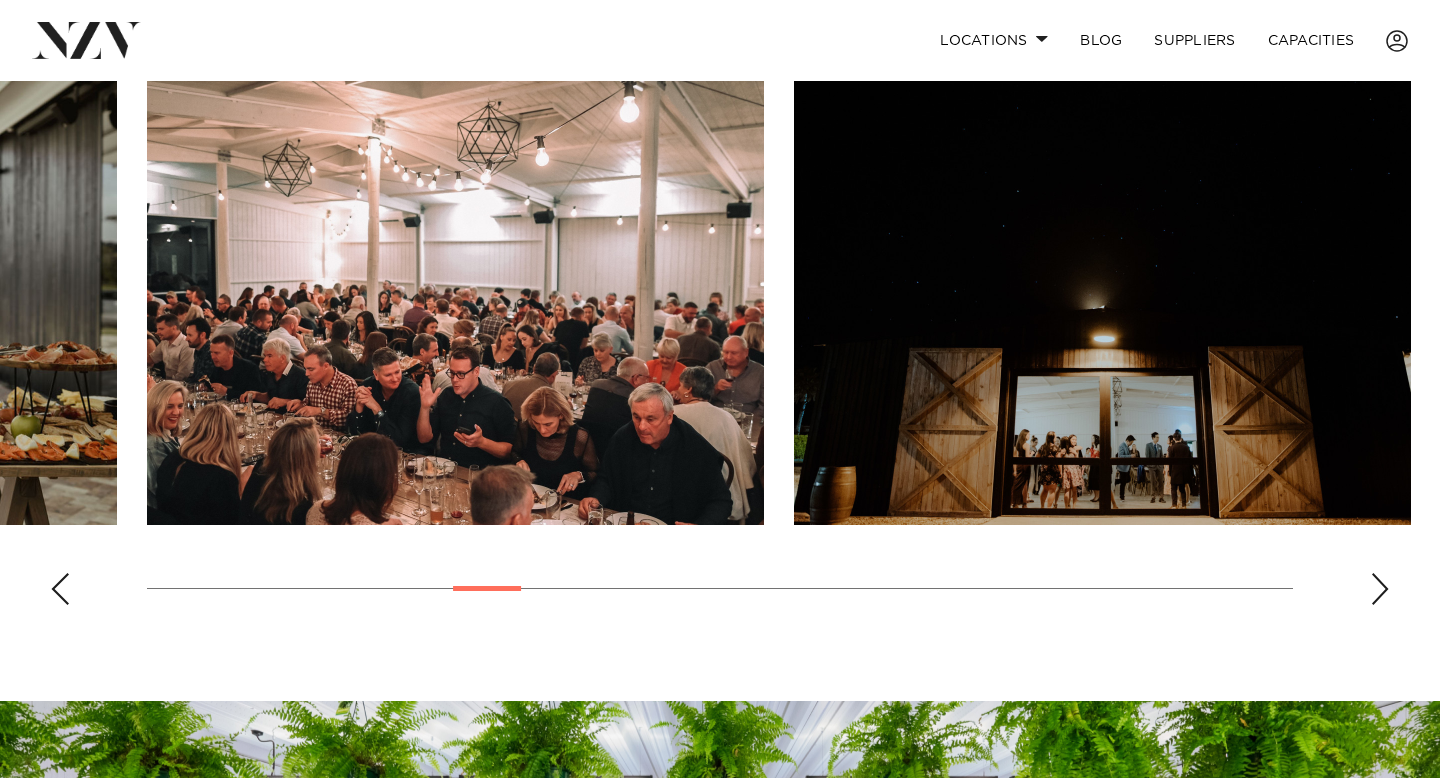 click at bounding box center [1380, 589] 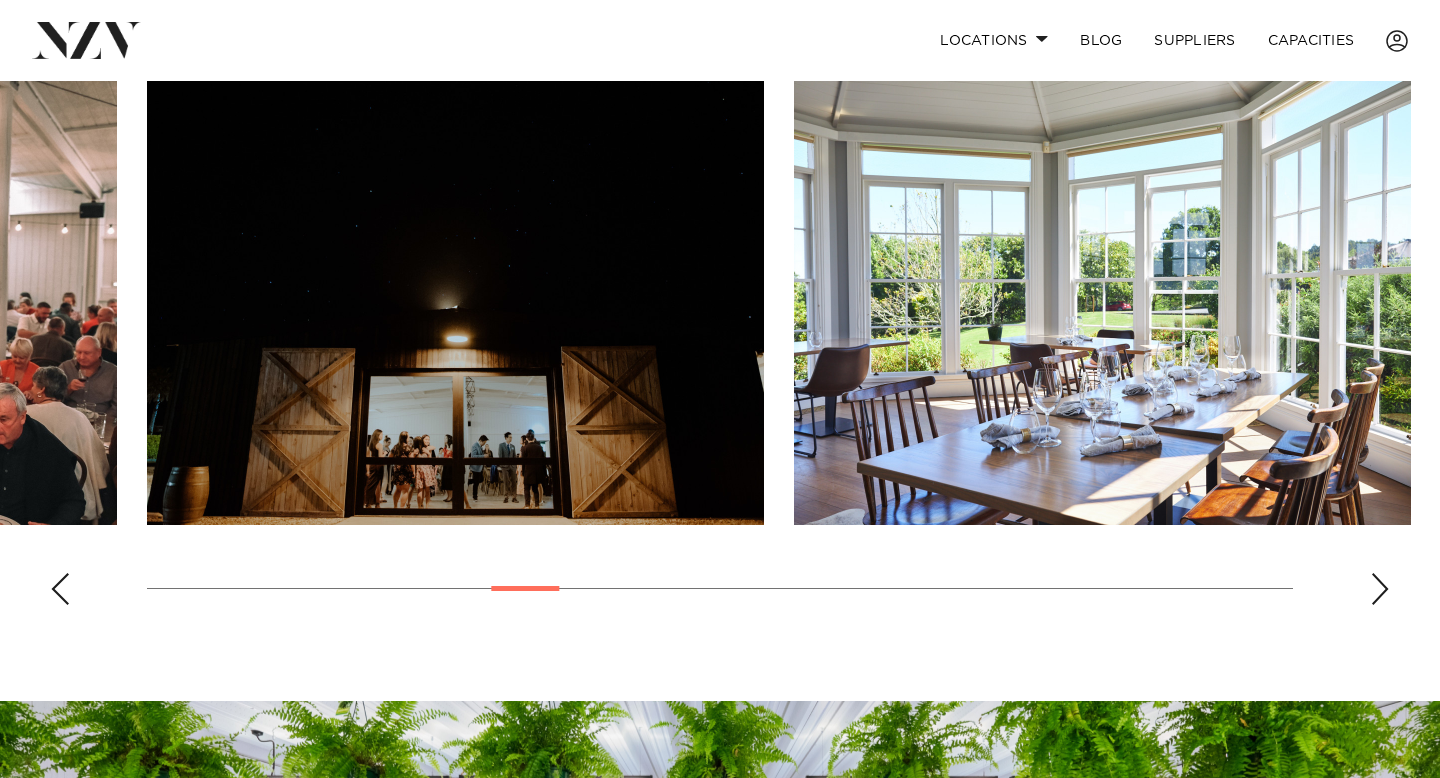 click at bounding box center [1380, 589] 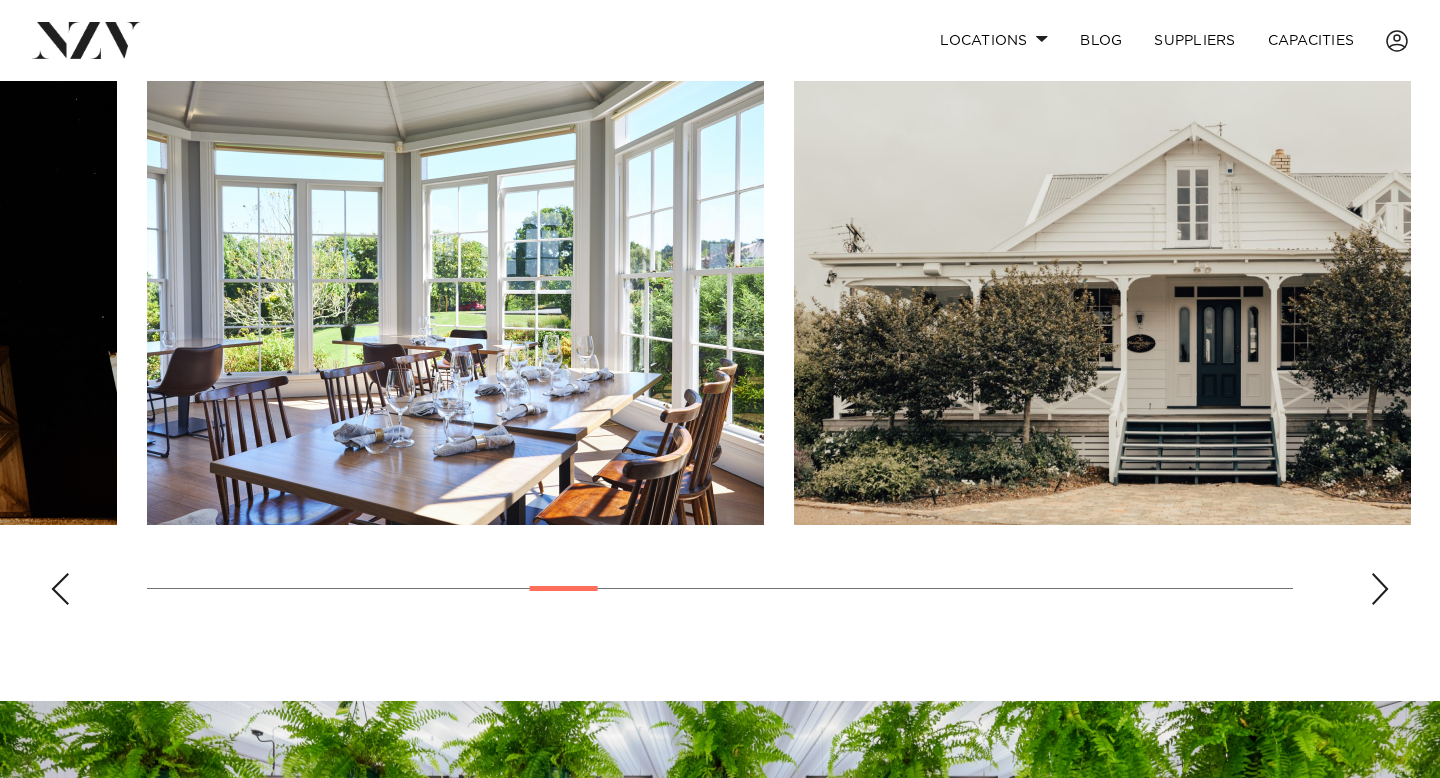 click at bounding box center [1380, 589] 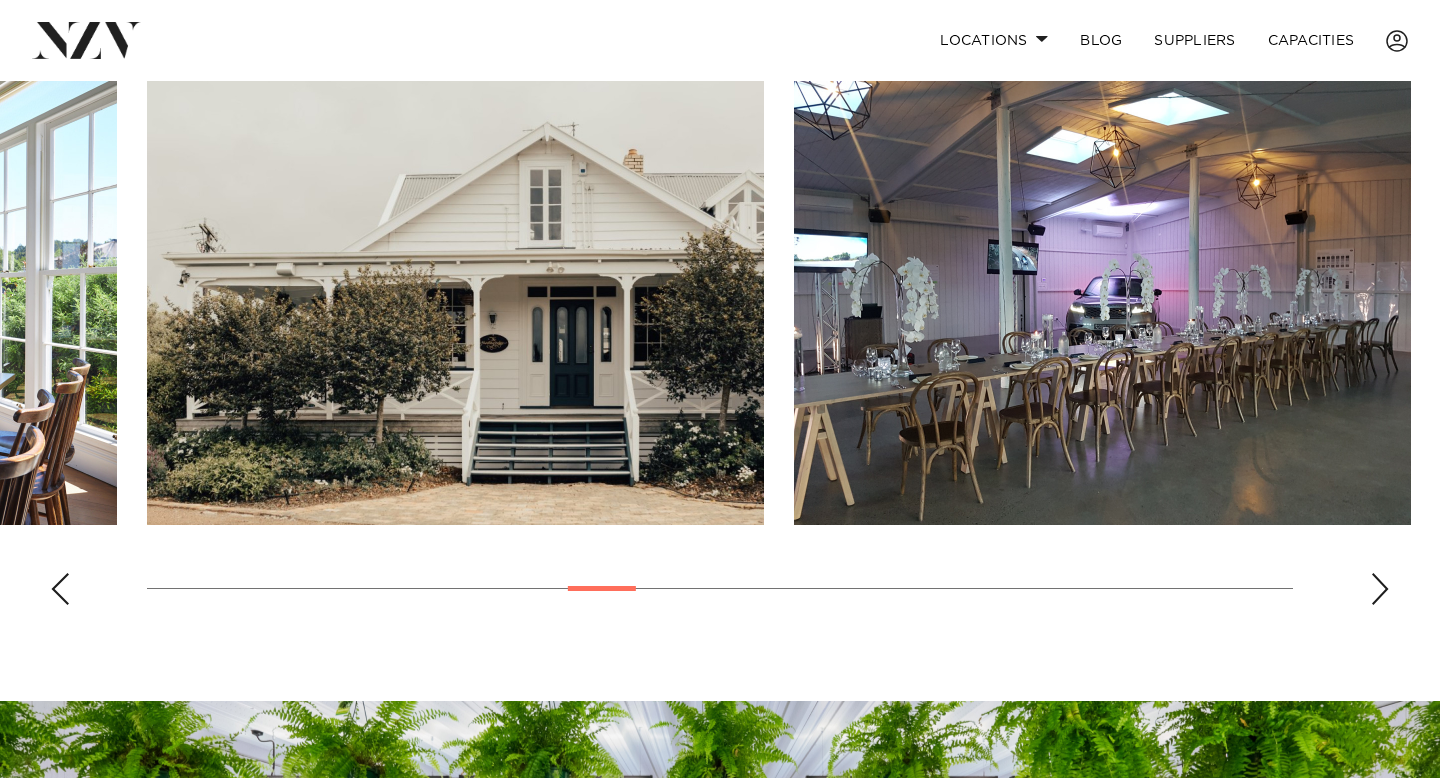 click at bounding box center [1380, 589] 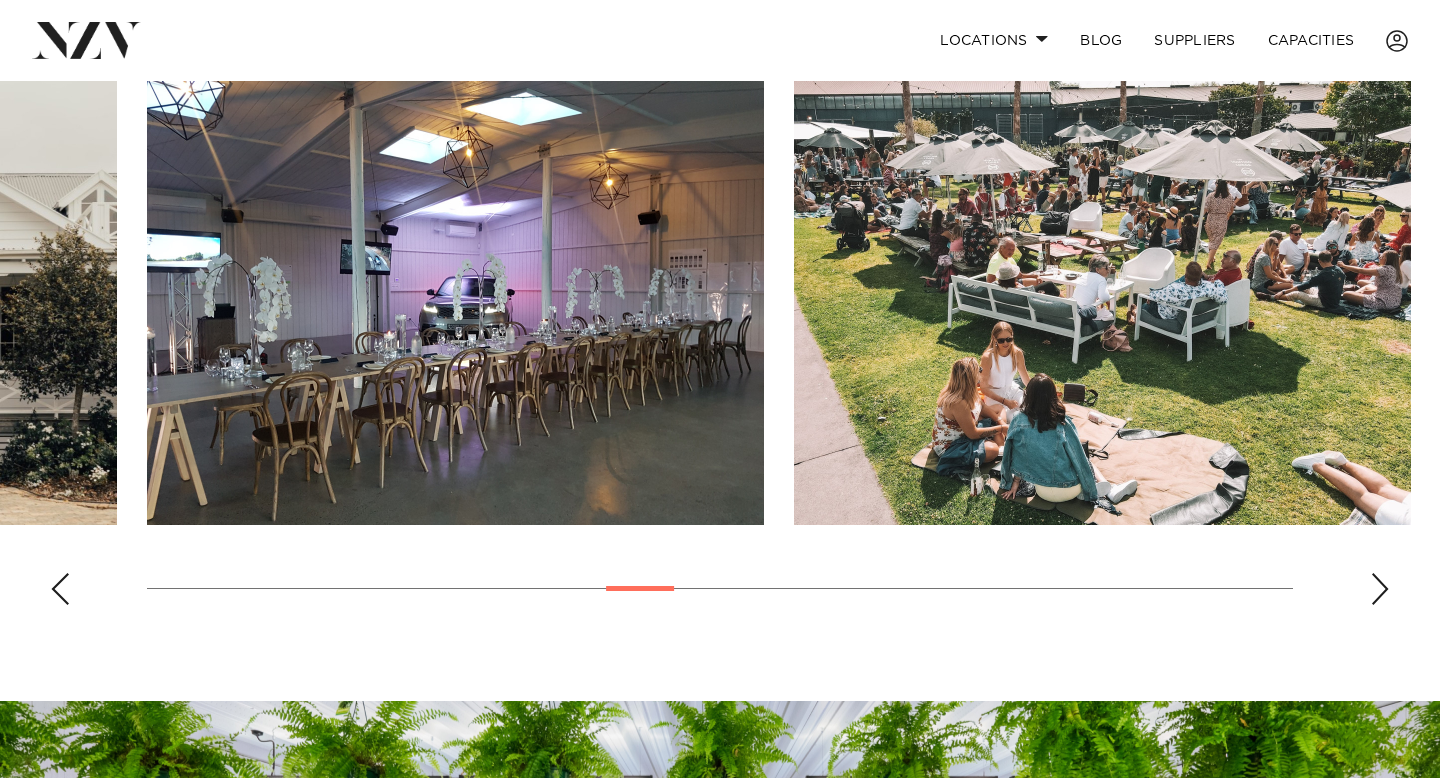 click at bounding box center [1380, 589] 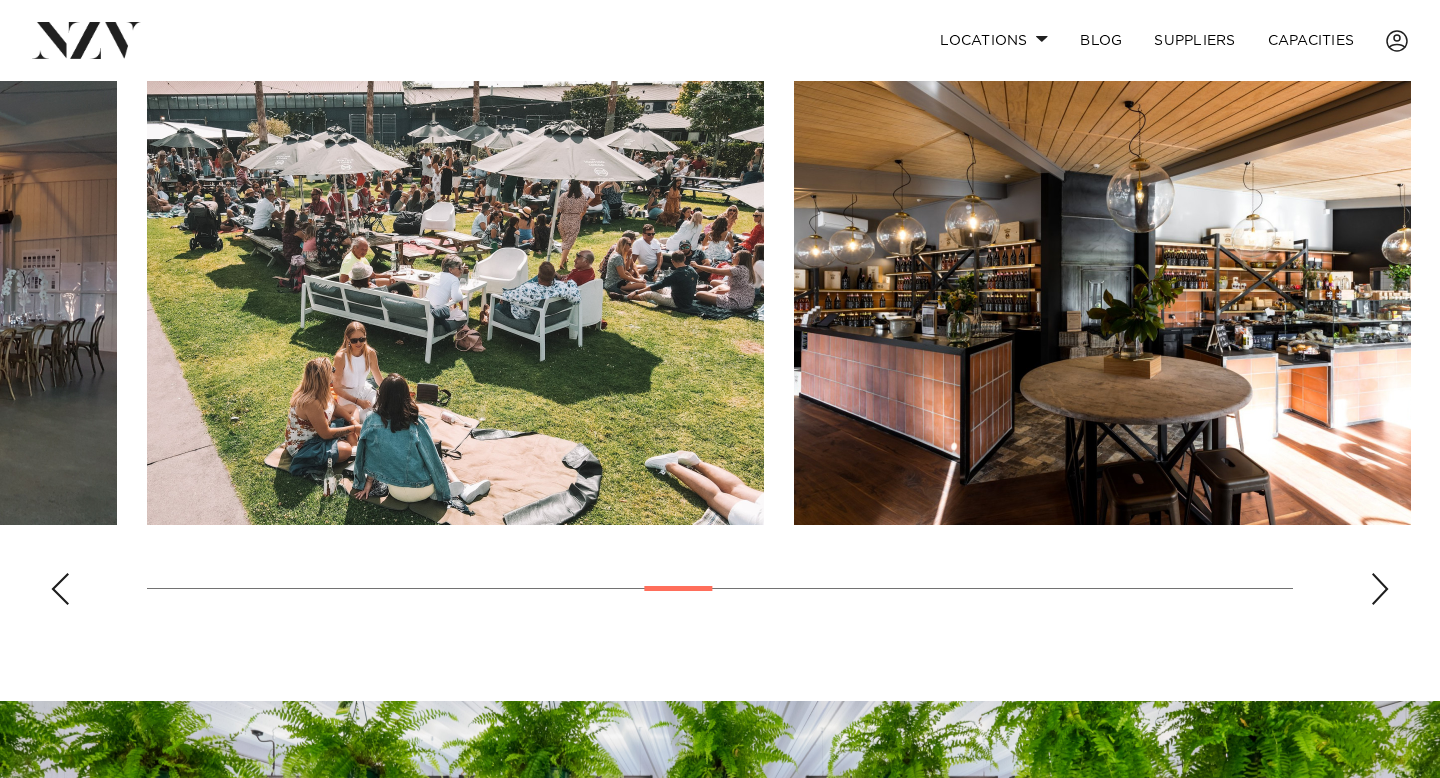click at bounding box center (1380, 589) 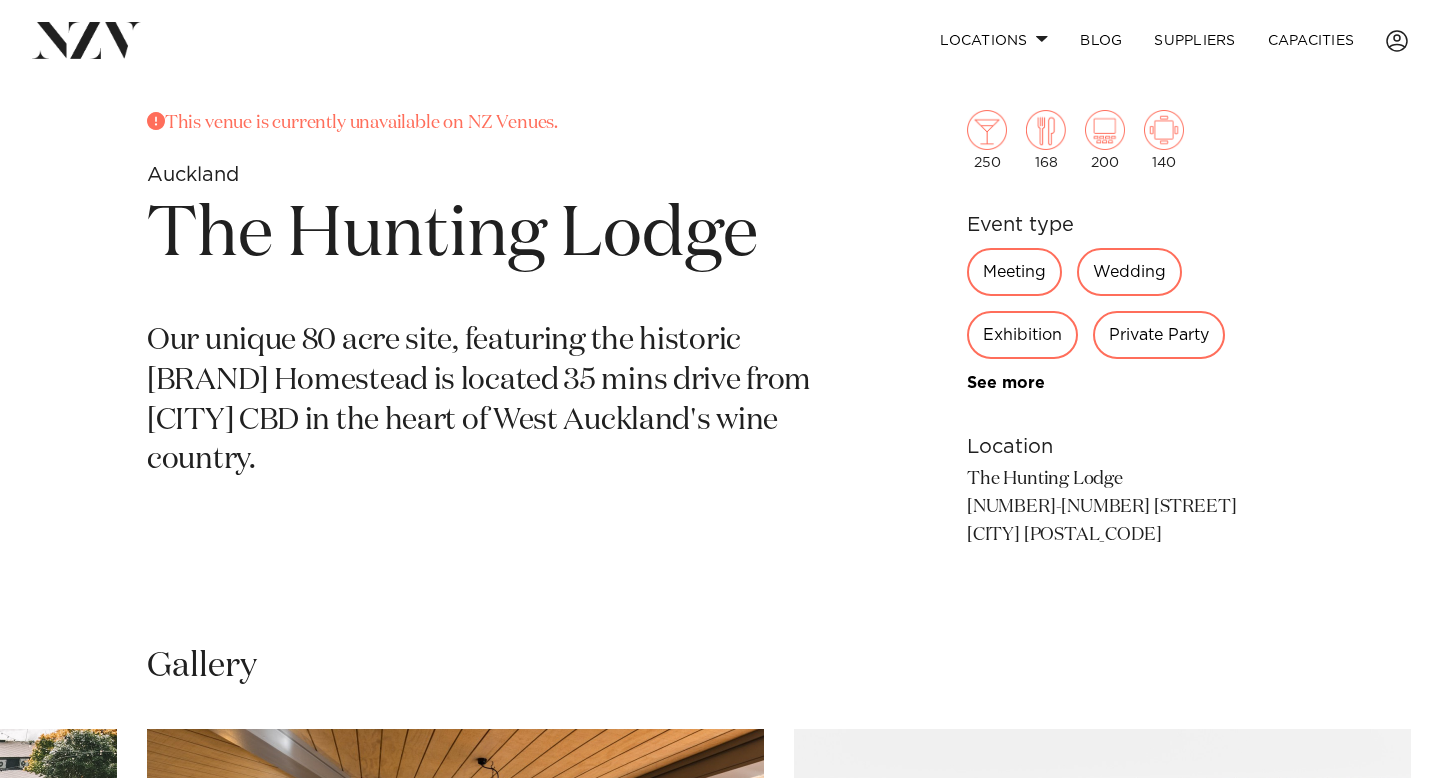 scroll, scrollTop: 730, scrollLeft: 0, axis: vertical 